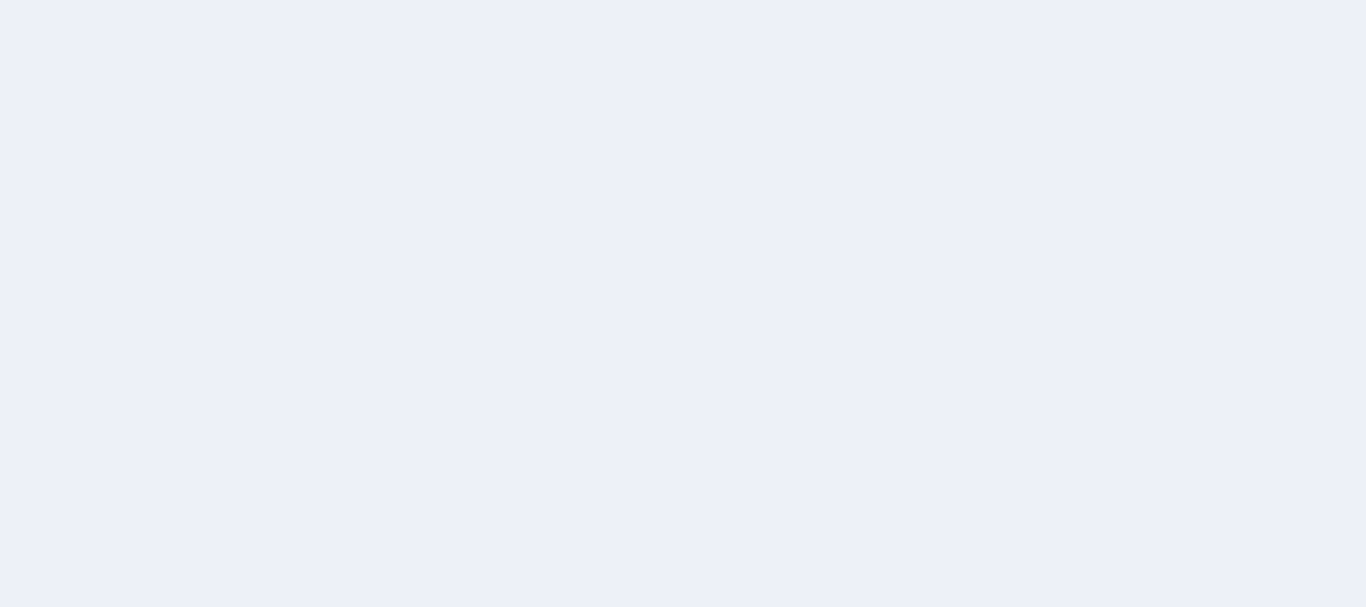 scroll, scrollTop: 0, scrollLeft: 0, axis: both 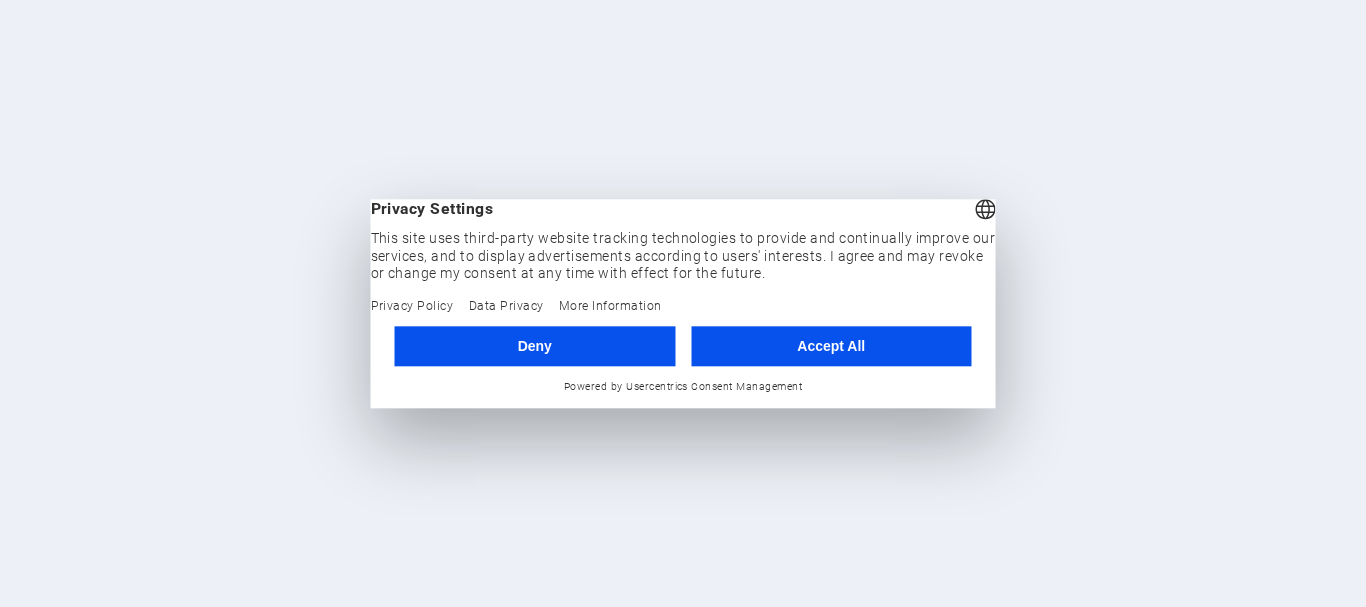 click on "Accept All" at bounding box center (831, 346) 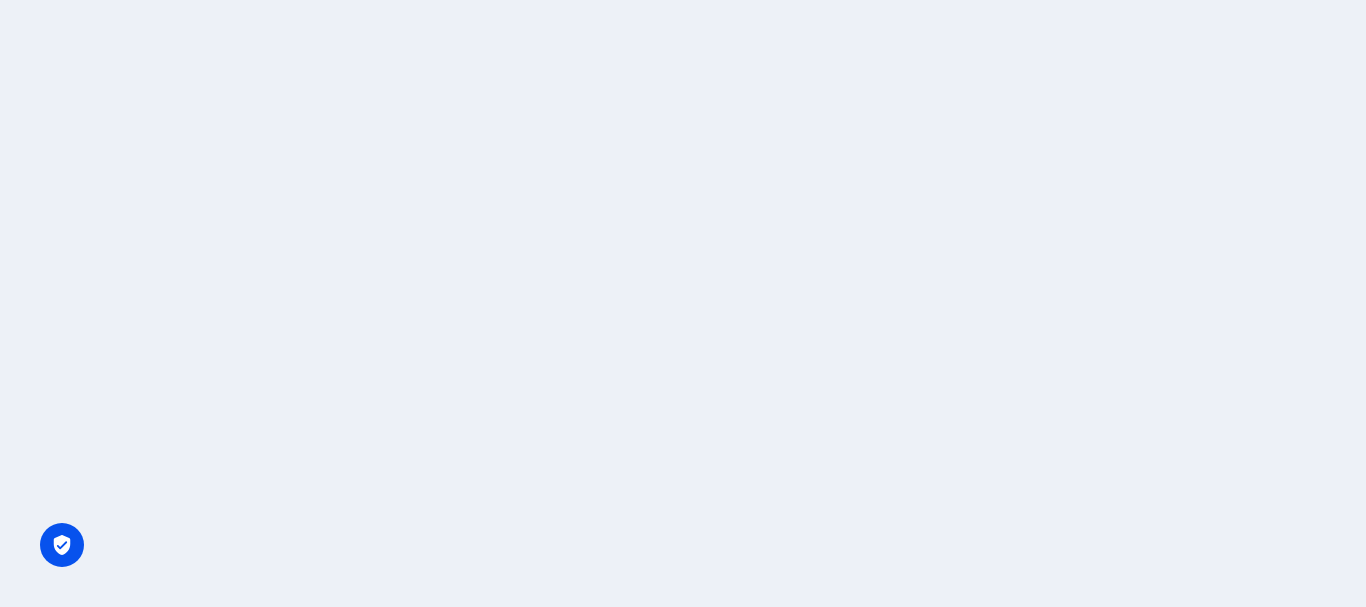 click at bounding box center [683, 303] 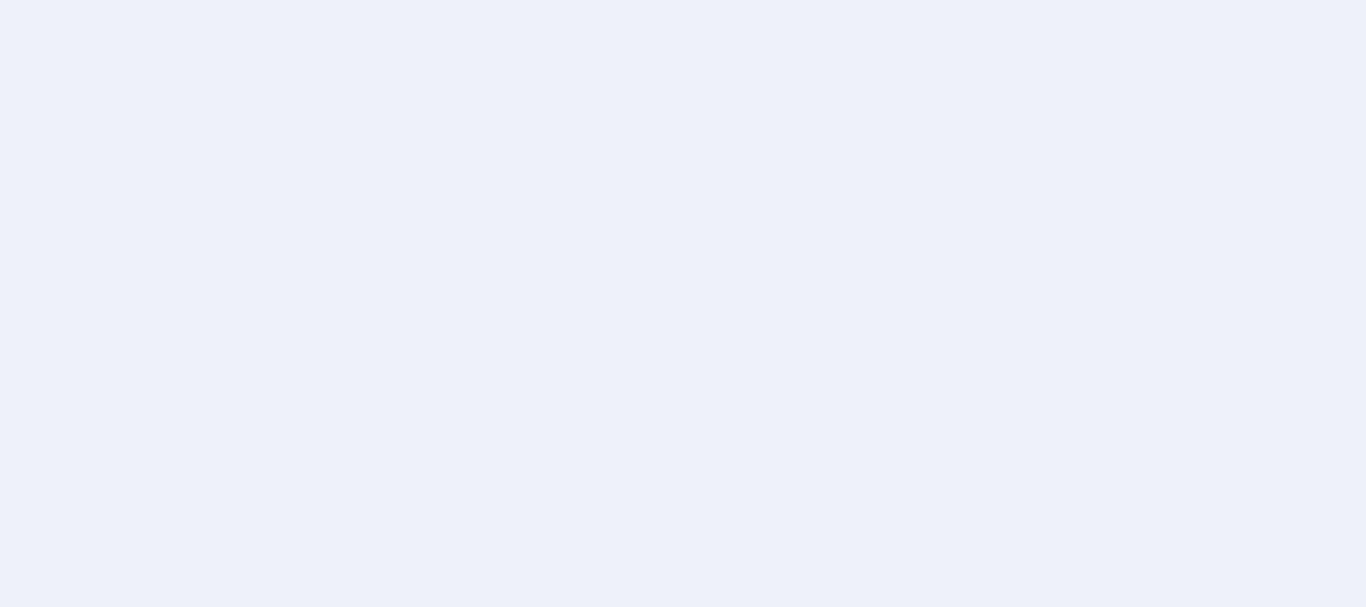 scroll, scrollTop: 0, scrollLeft: 0, axis: both 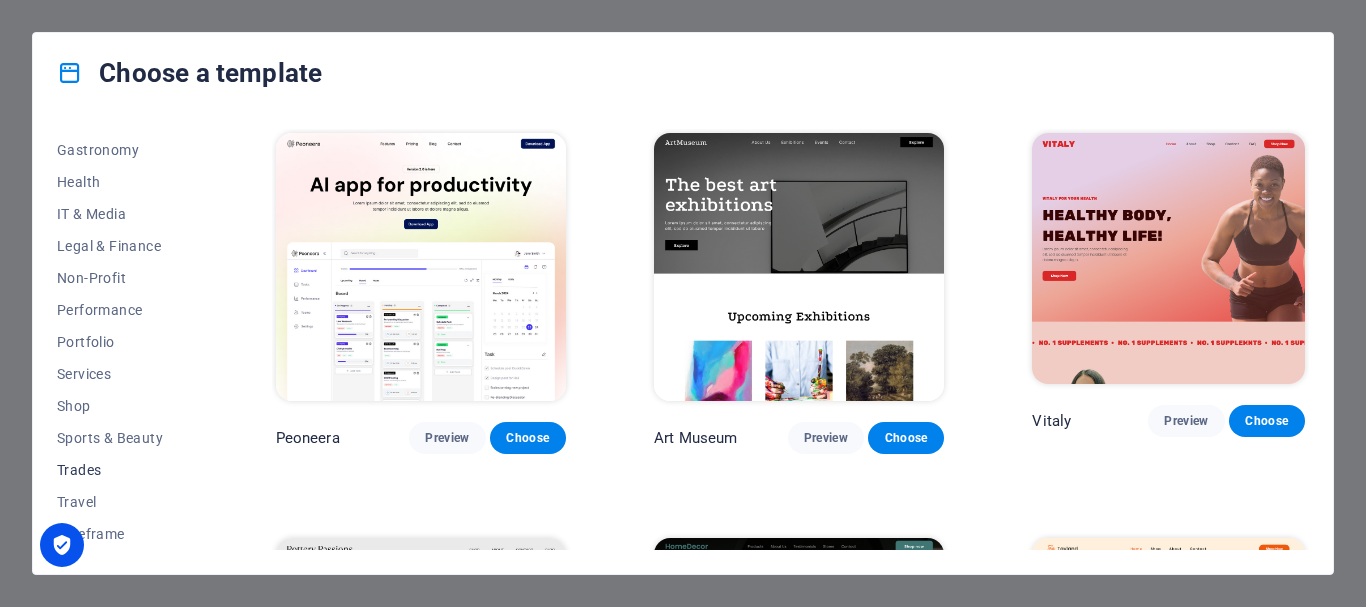 click on "Trades" at bounding box center [122, 470] 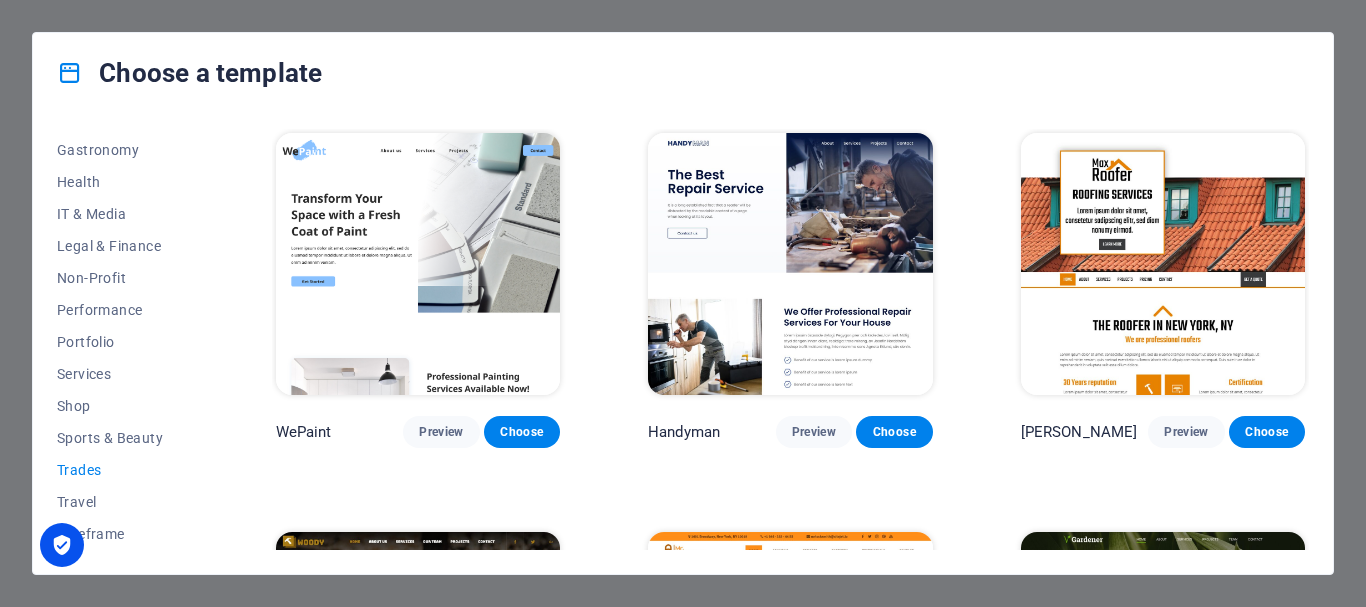 click on "Preview" at bounding box center [441, 1230] 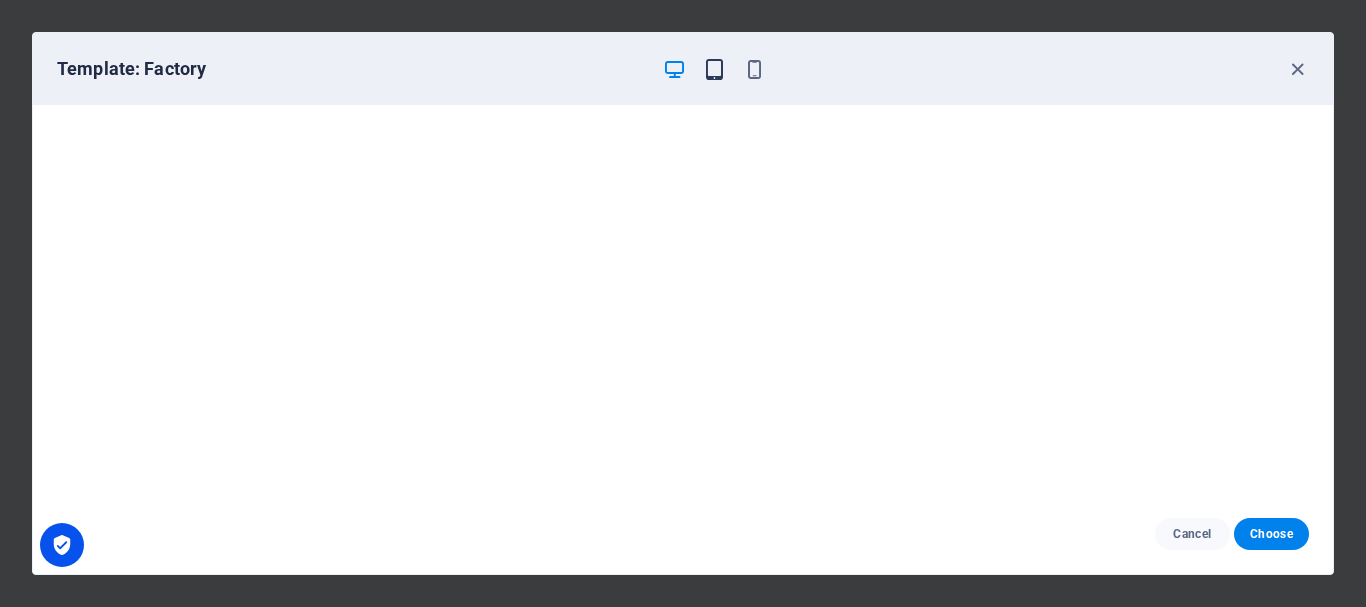 click at bounding box center (714, 69) 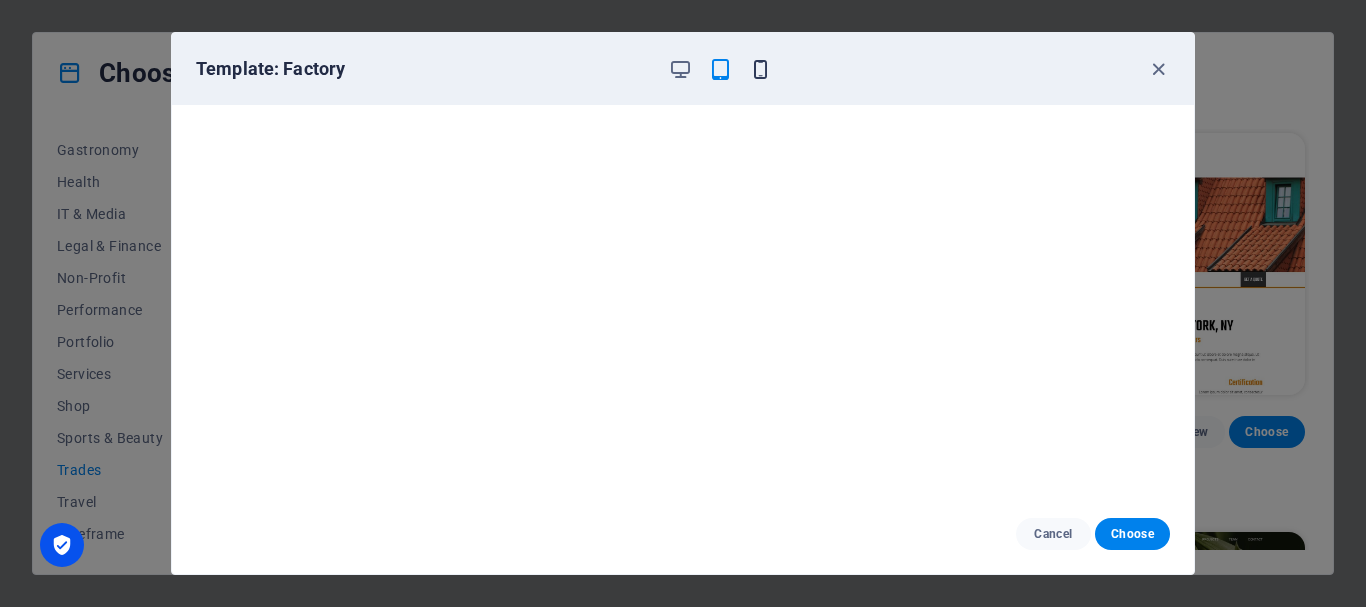 click at bounding box center (760, 69) 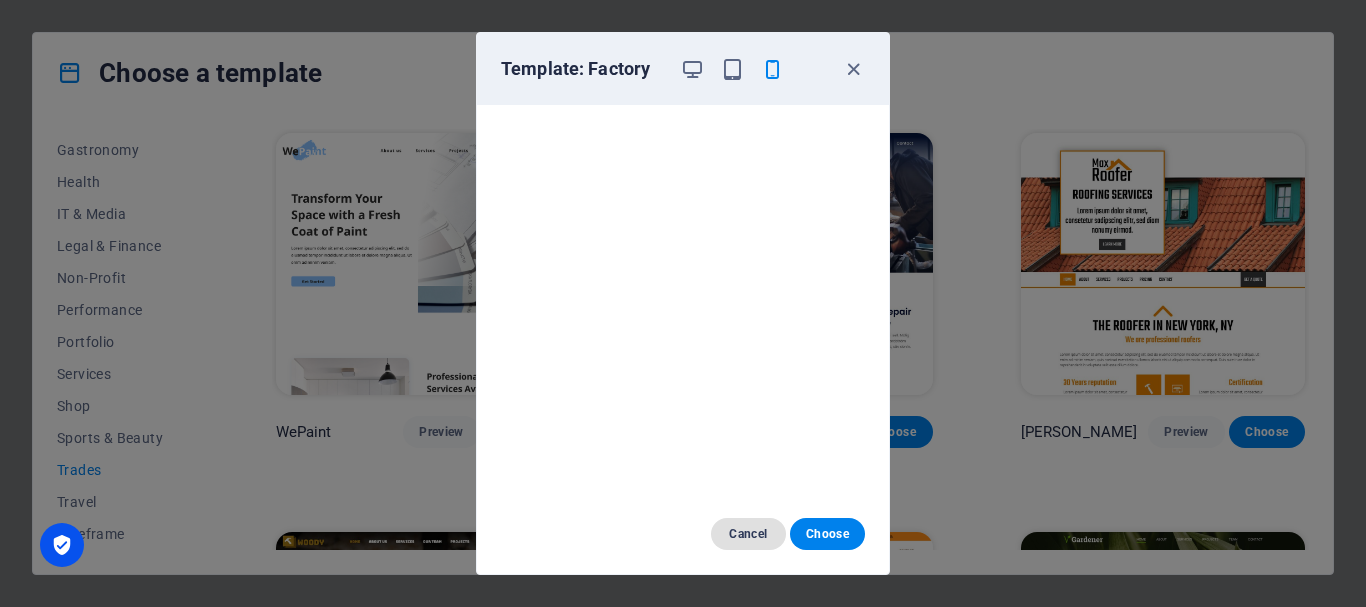 click on "Cancel" at bounding box center (748, 534) 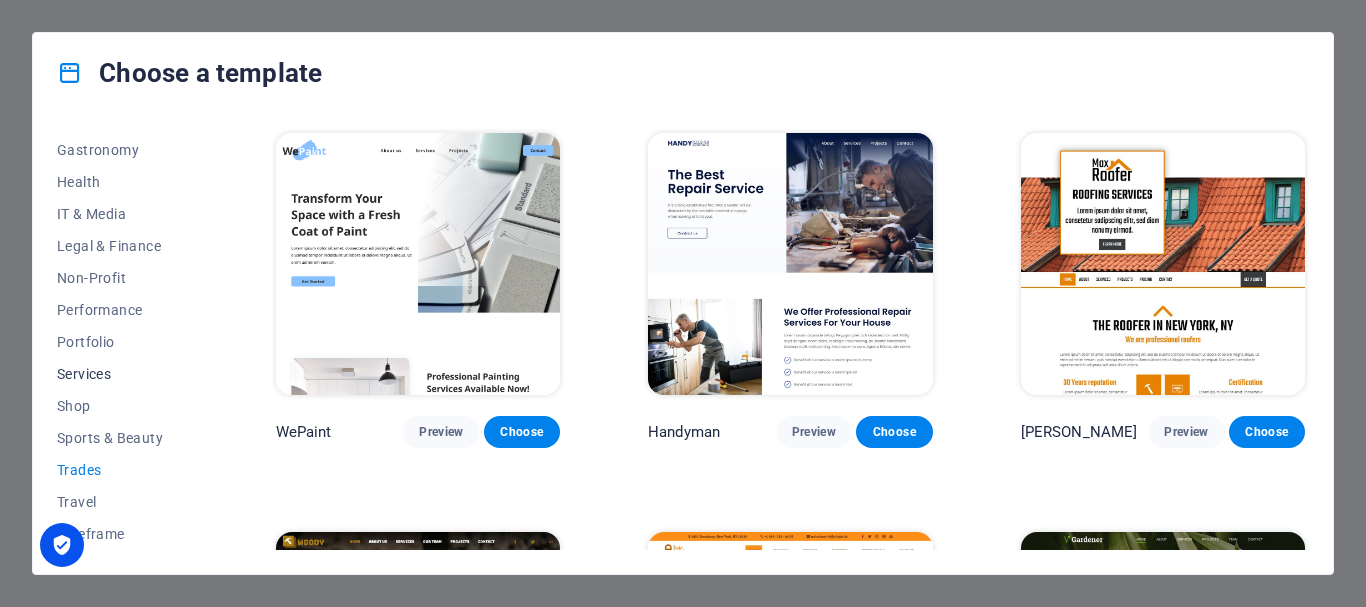click on "Services" at bounding box center (122, 374) 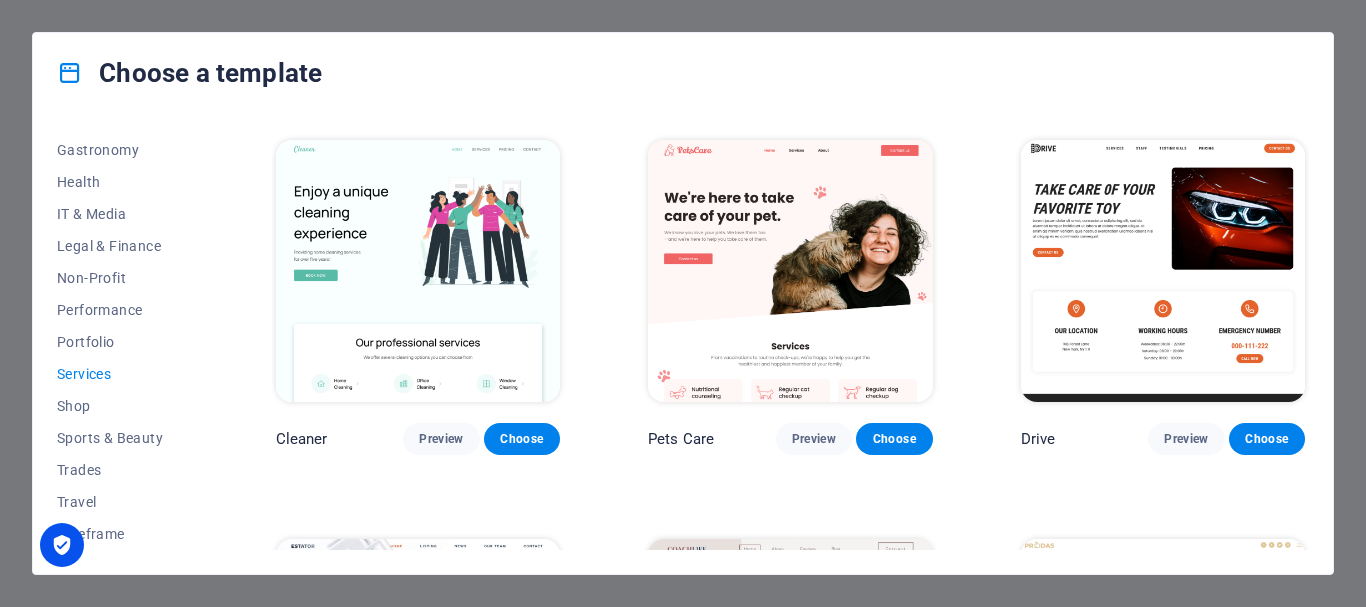 scroll, scrollTop: 0, scrollLeft: 0, axis: both 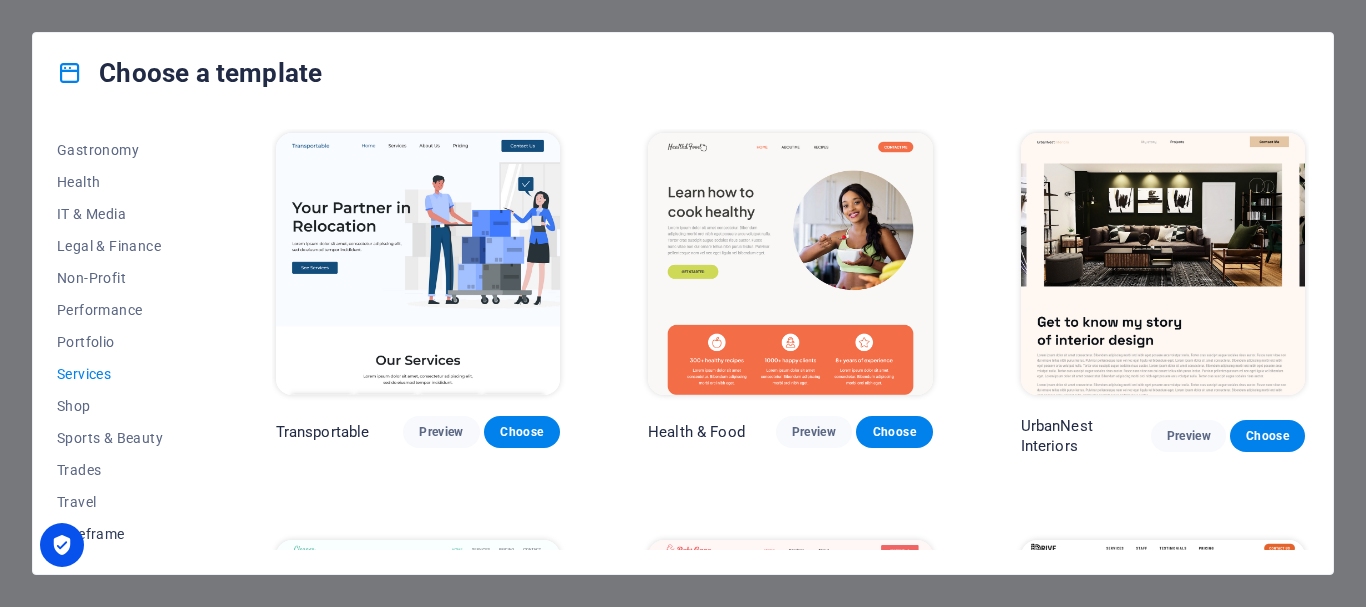 click on "Wireframe" at bounding box center (122, 534) 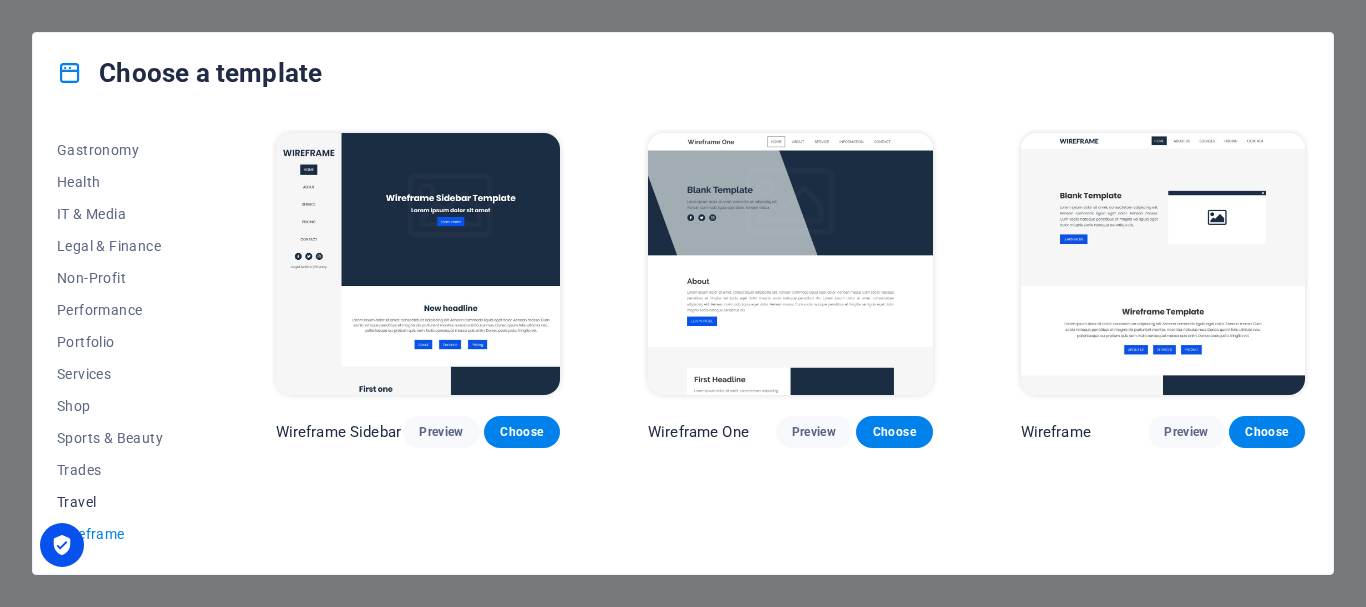 click on "Travel" at bounding box center [122, 502] 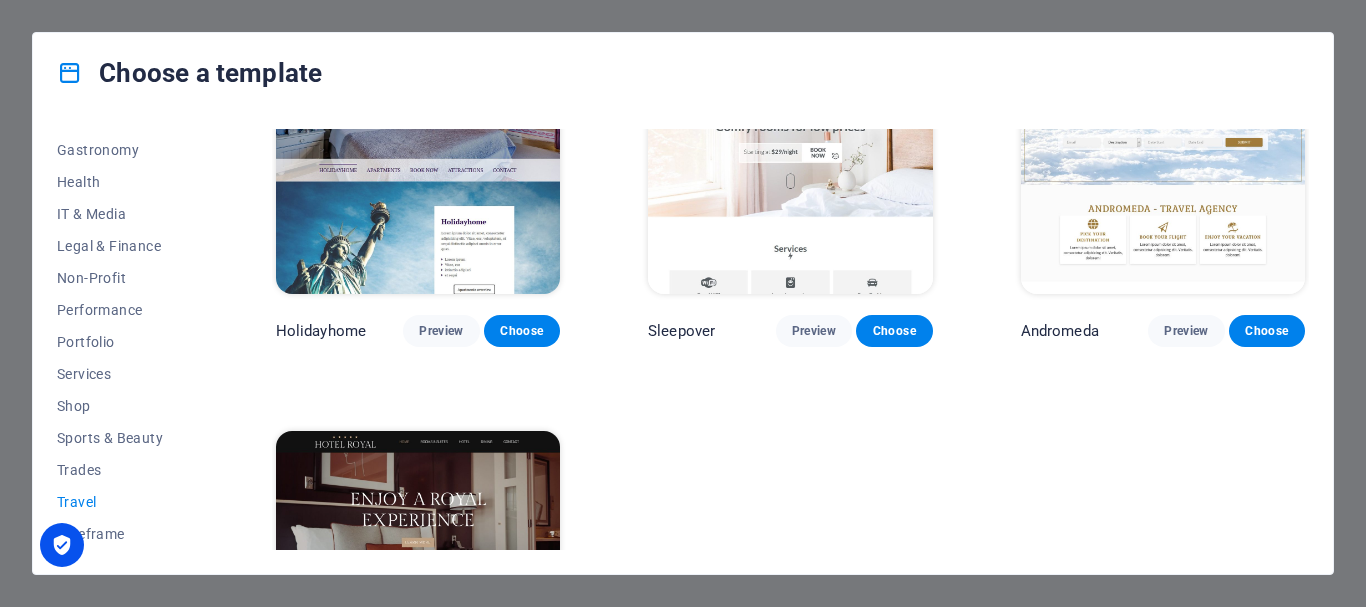 scroll, scrollTop: 600, scrollLeft: 0, axis: vertical 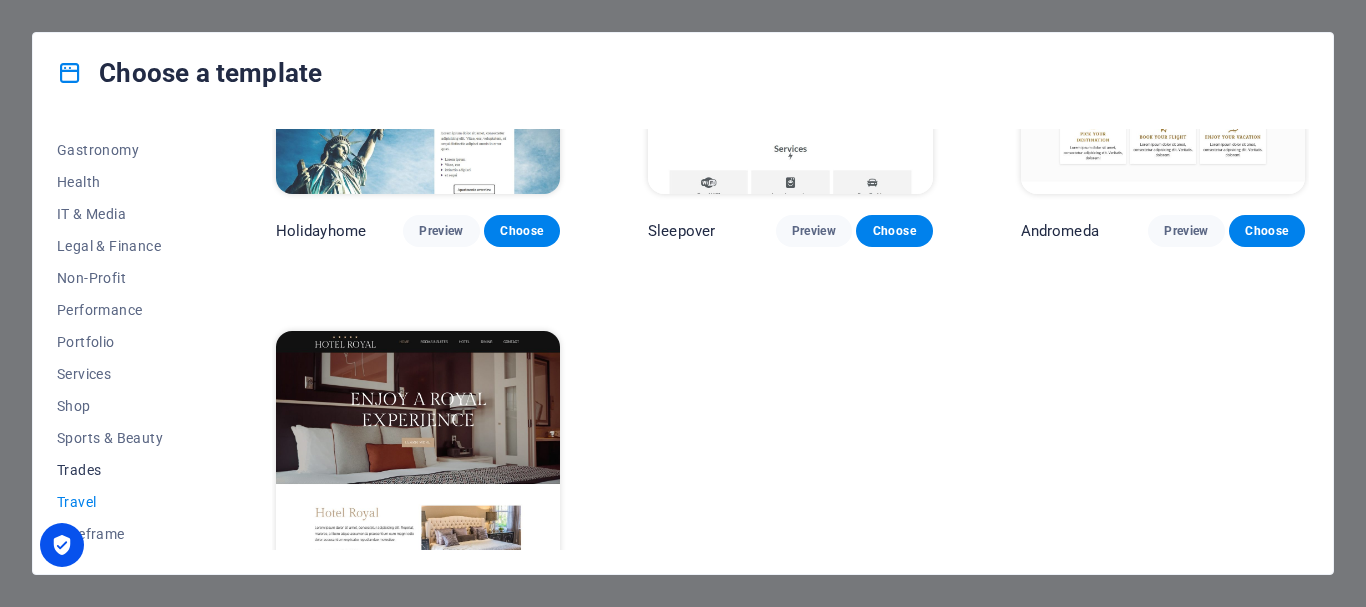 click on "Trades" at bounding box center [122, 470] 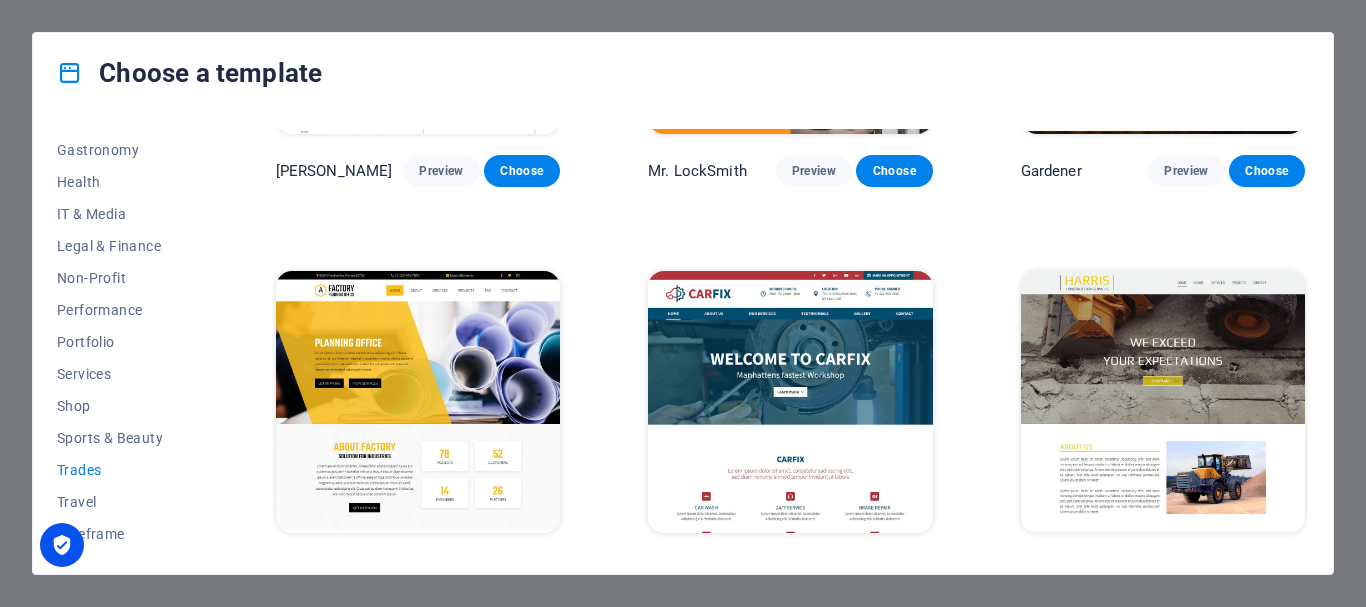 scroll, scrollTop: 689, scrollLeft: 0, axis: vertical 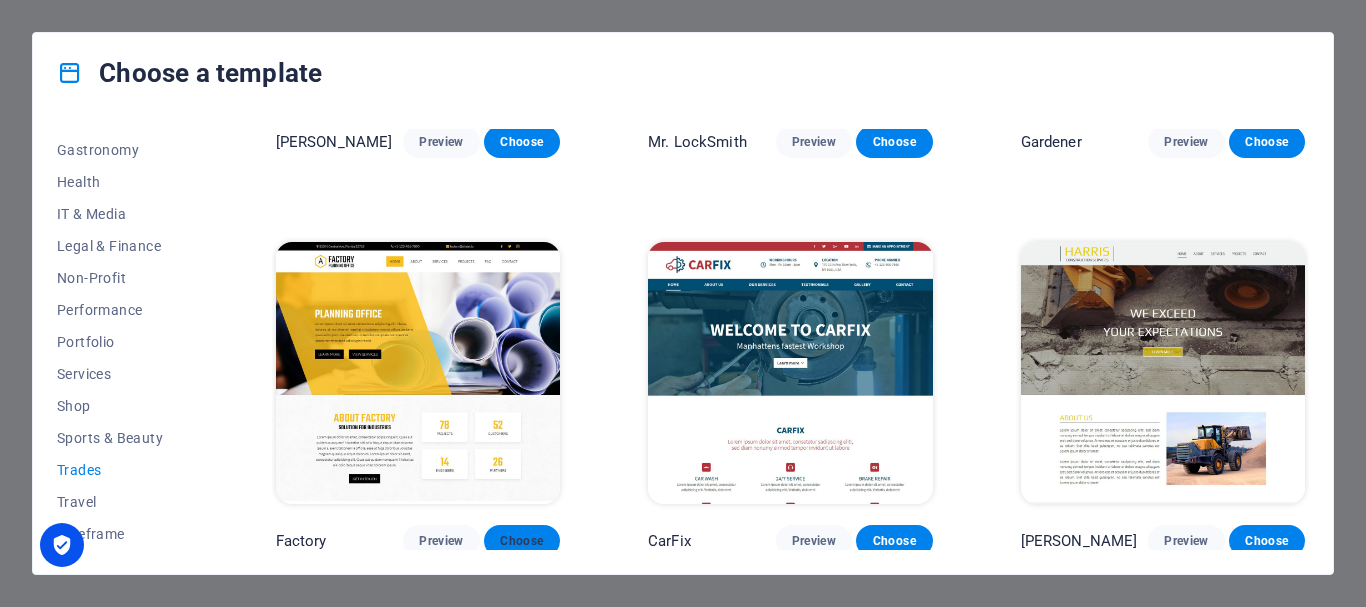 click on "Choose" at bounding box center (522, 541) 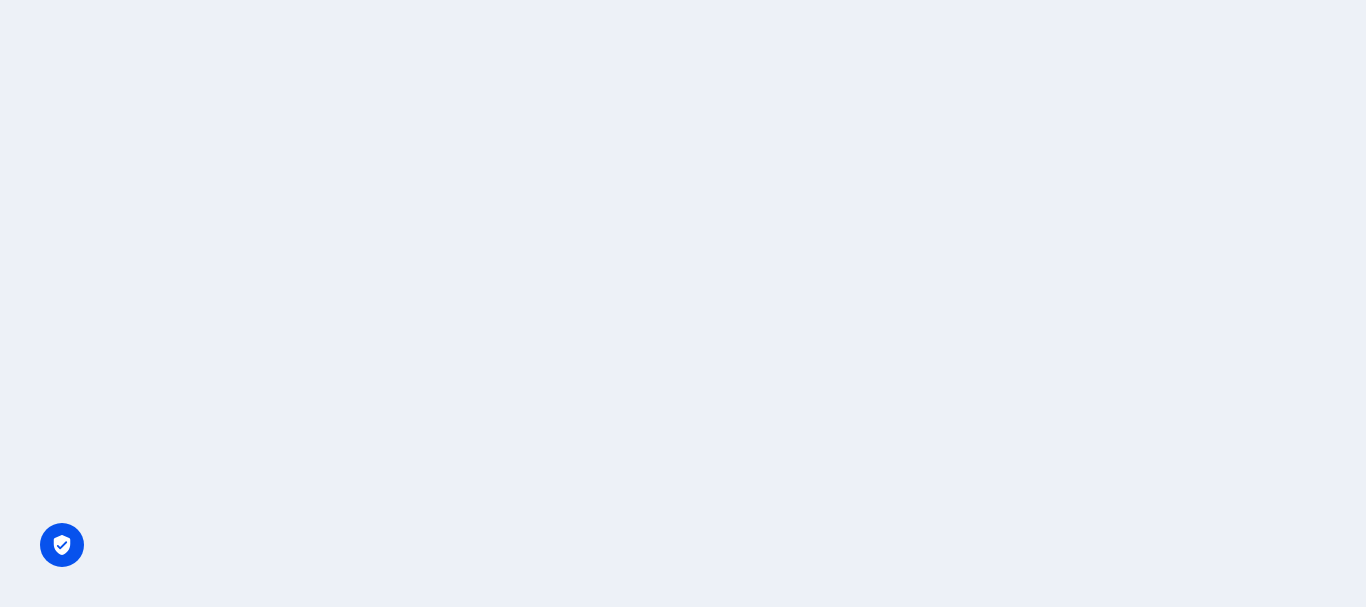 scroll, scrollTop: 0, scrollLeft: 0, axis: both 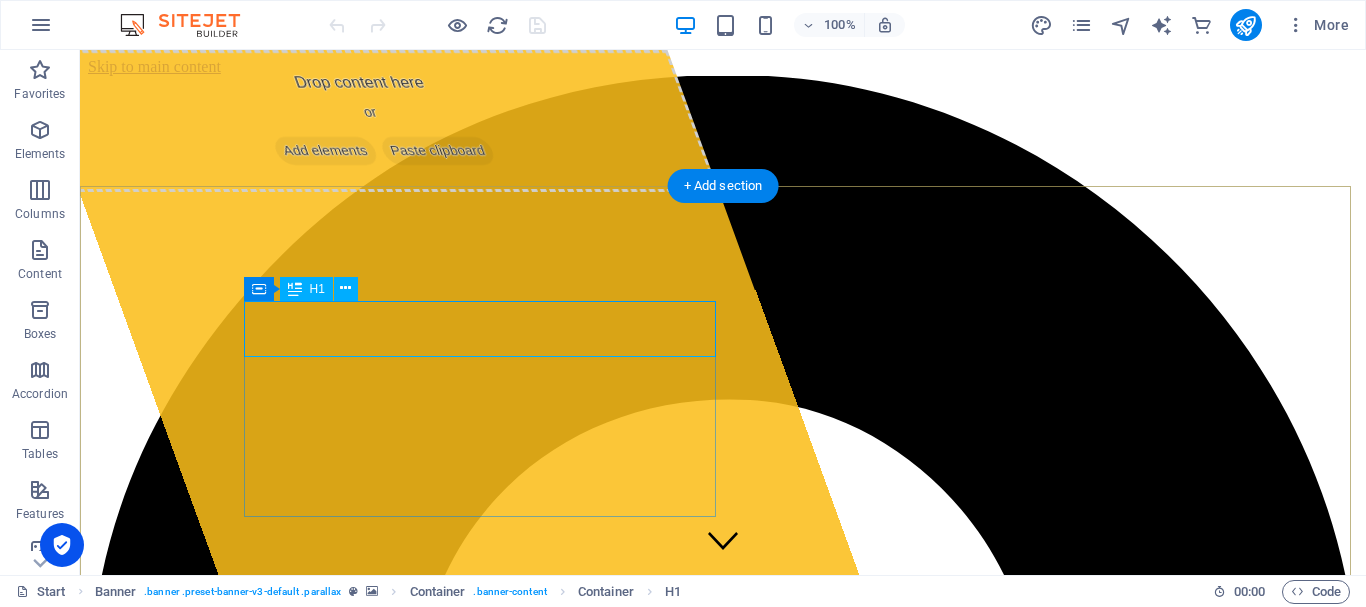 click on "dln.co.id" at bounding box center (224, 11834) 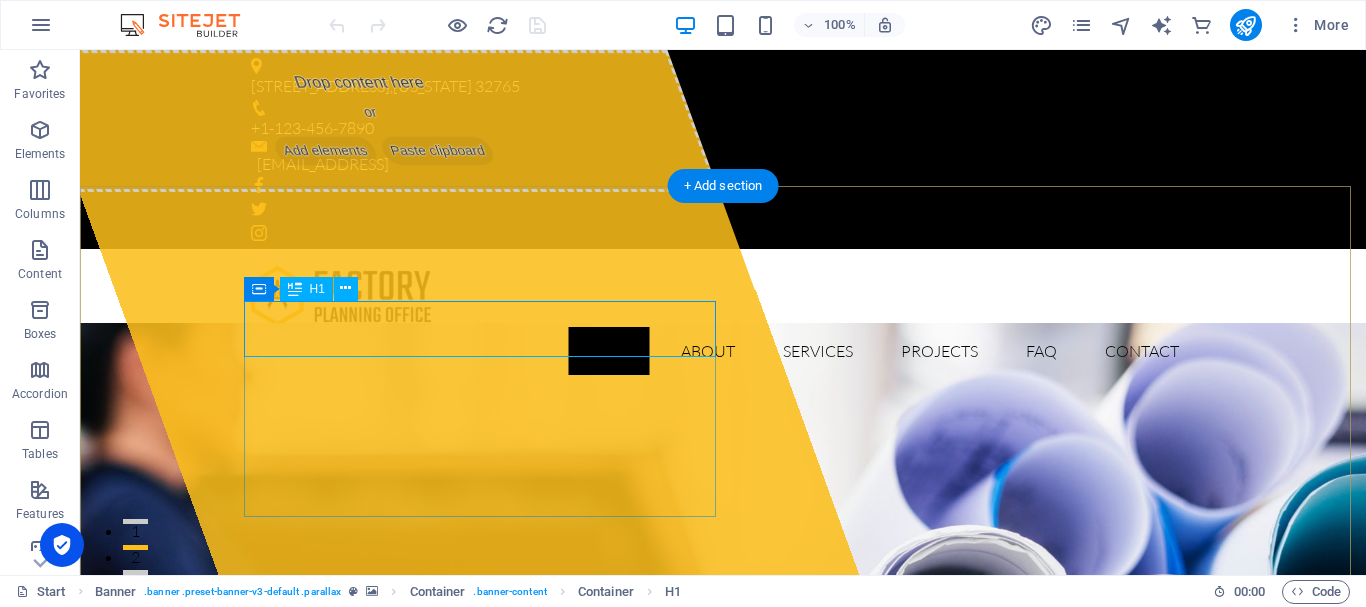 click on "dln.co.id" at bounding box center (403, 984) 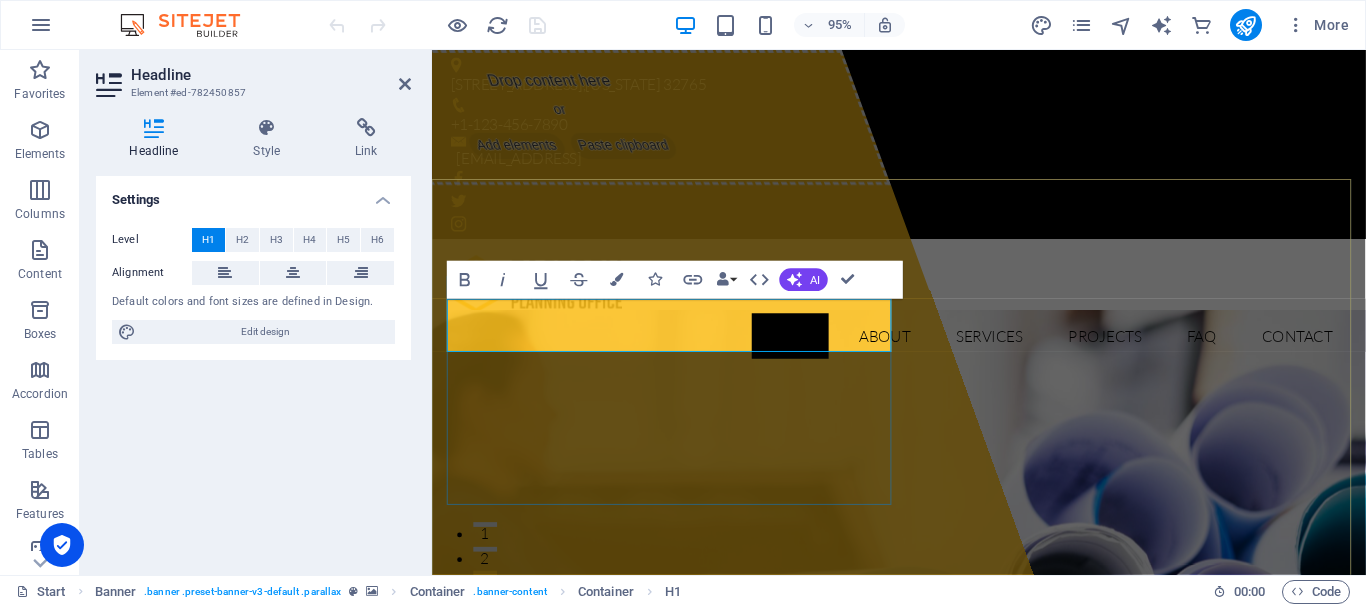click on "​" at bounding box center (924, 1011) 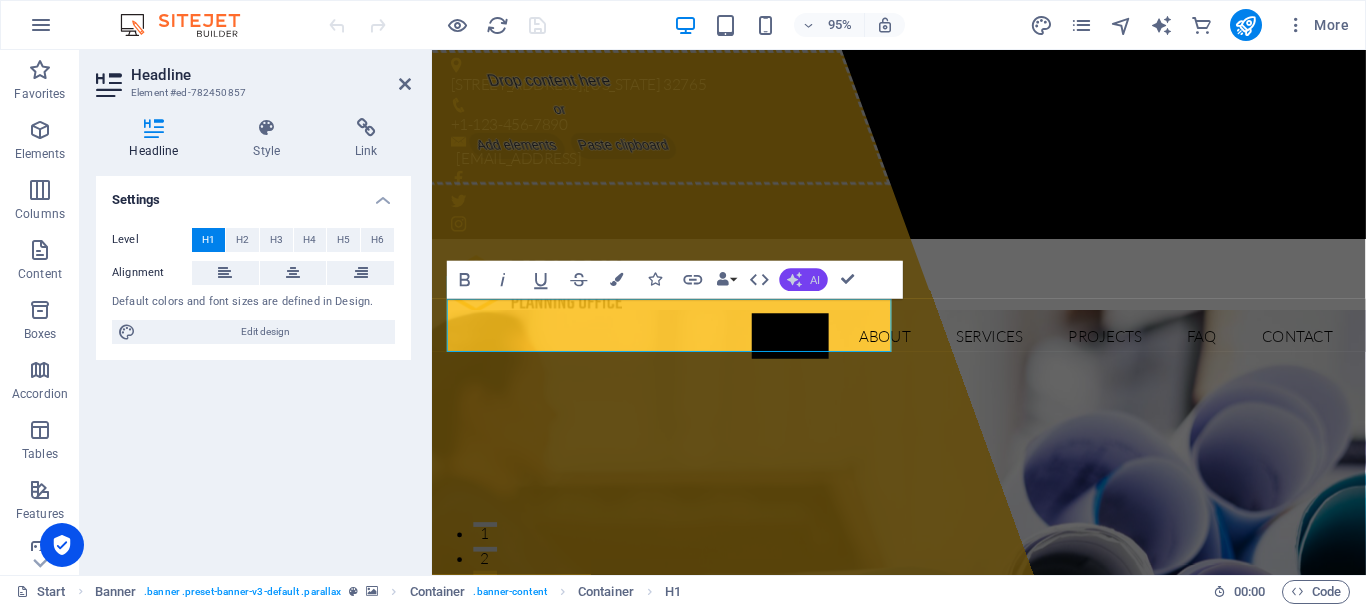 click on "AI" at bounding box center [804, 280] 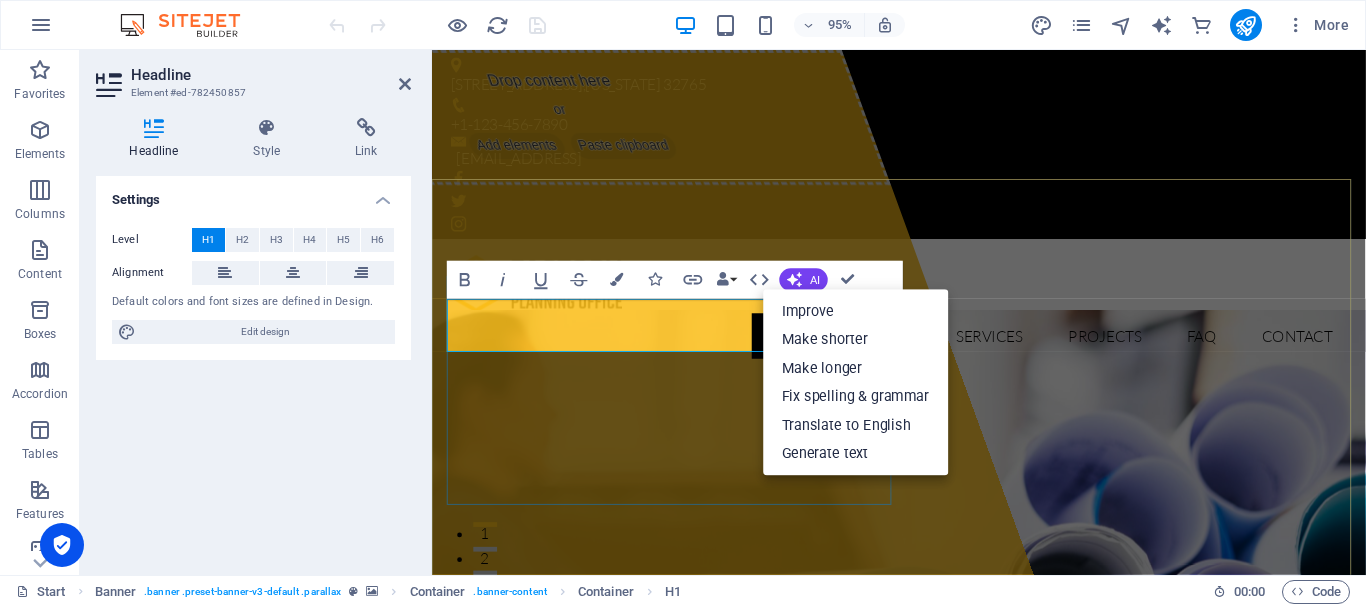 click on "​" at bounding box center [924, 1011] 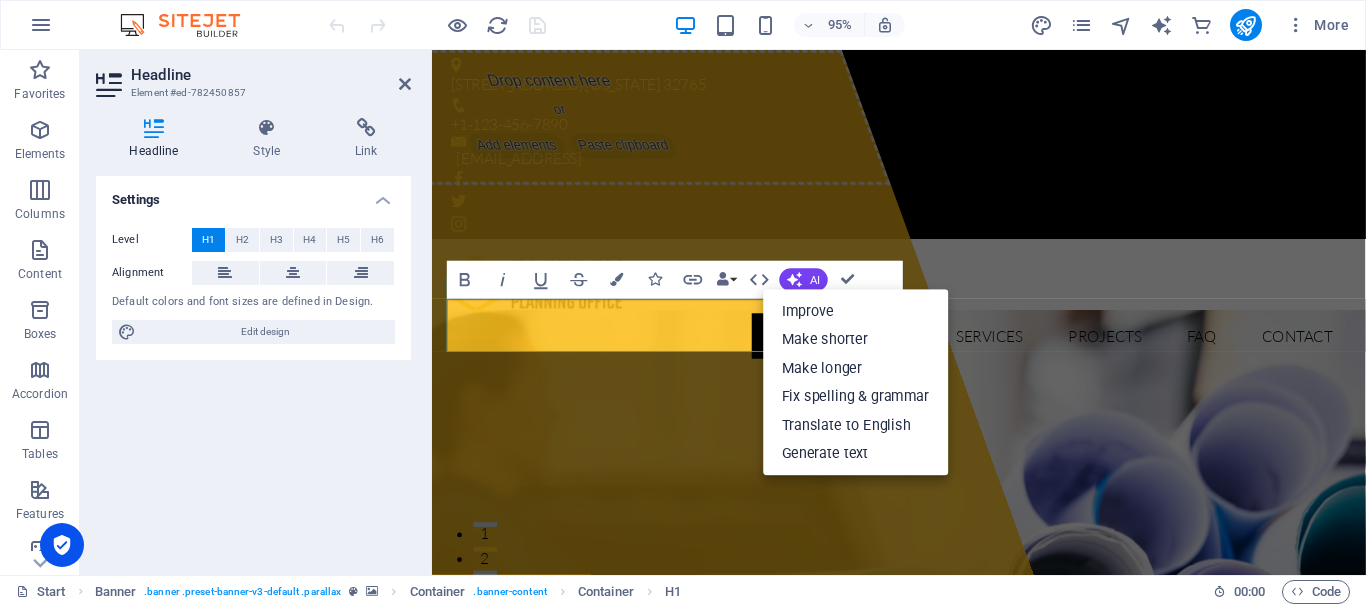 click on "Bold Italic Underline Strikethrough Colors Icons Link Data Bindings Company First name Last name Street ZIP code City Email Phone Mobile Fax Custom field 1 Custom field 2 Custom field 3 Custom field 4 Custom field 5 Custom field 6 HTML AI Improve Make shorter Make longer Fix spelling & grammar Translate to English Generate text Confirm (Ctrl+⏎)" at bounding box center (675, 280) 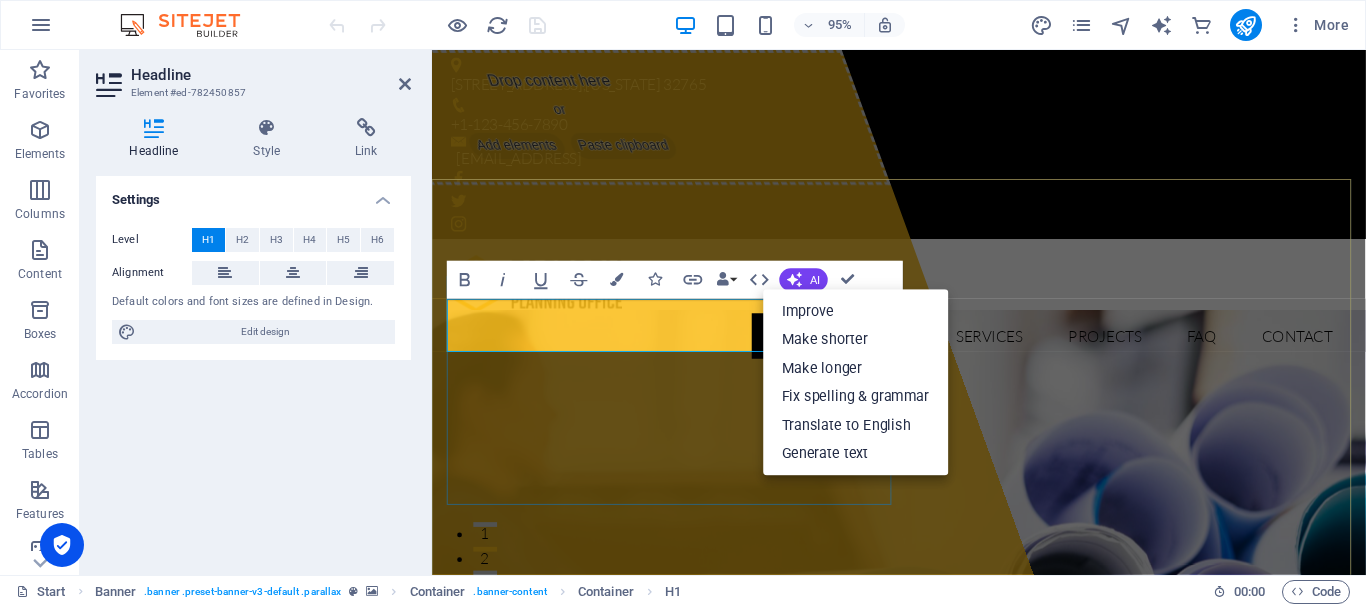 click on "​" at bounding box center [924, 1011] 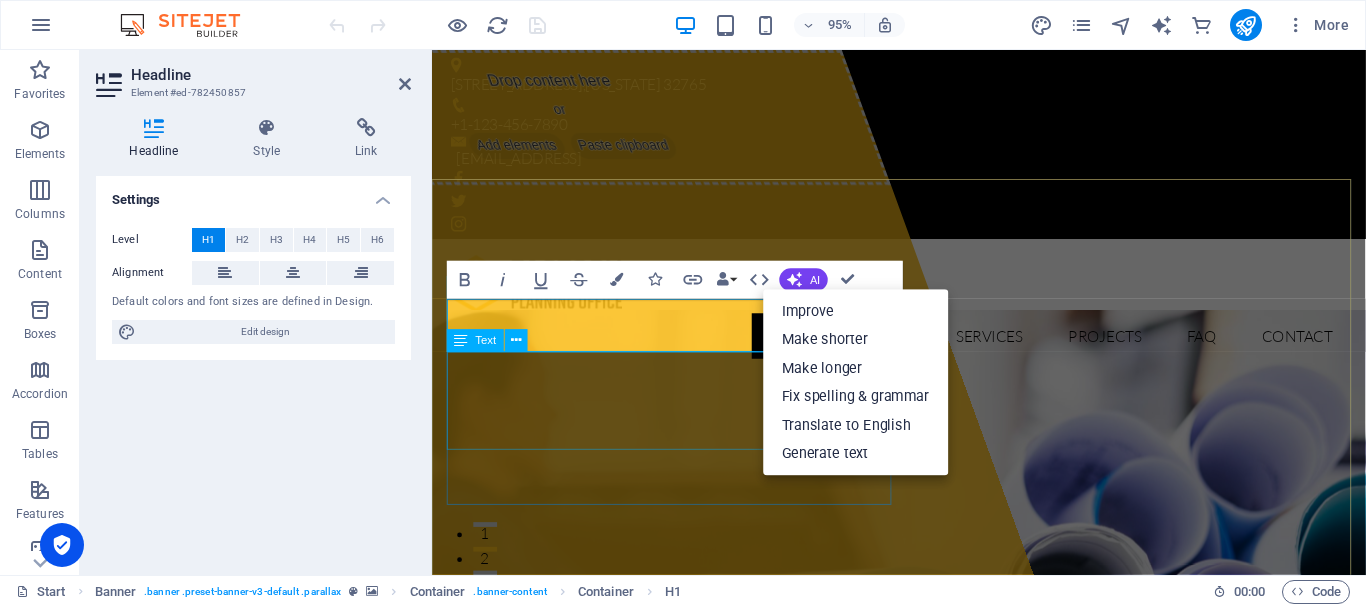 click on "Lorem ipsum dolor sit amet, consectetur adipisicing elit. Natus, dolores, at, nisi eligendi repellat voluptatem minima officia veritatis quasi animi porro laudantium dicta dolor voluptate non maiores ipsum reprehenderit odio fugiat reicid." at bounding box center (924, 1064) 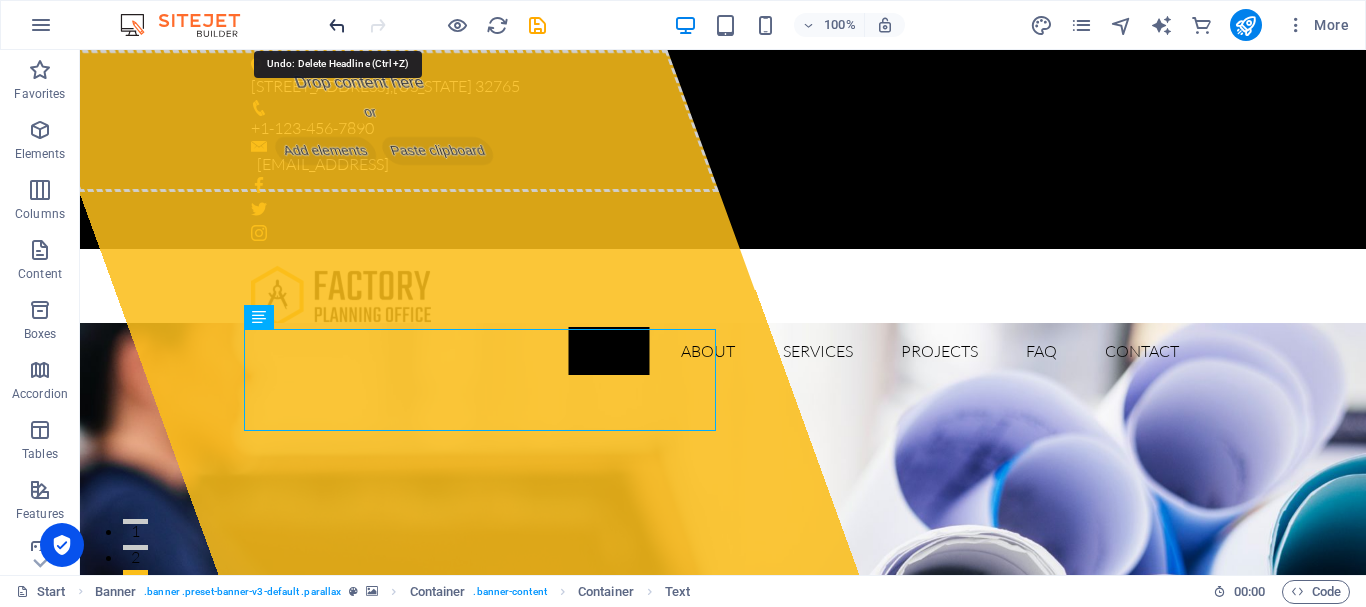 click at bounding box center (337, 25) 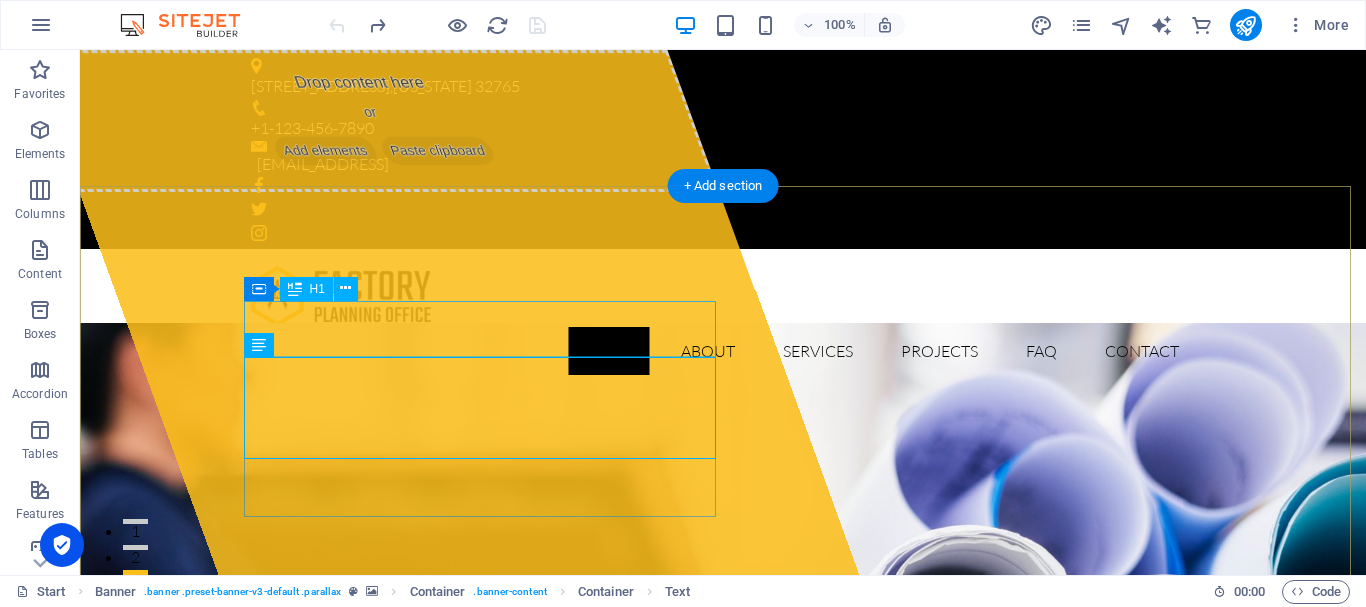 click on "dln.co.id" at bounding box center [403, 984] 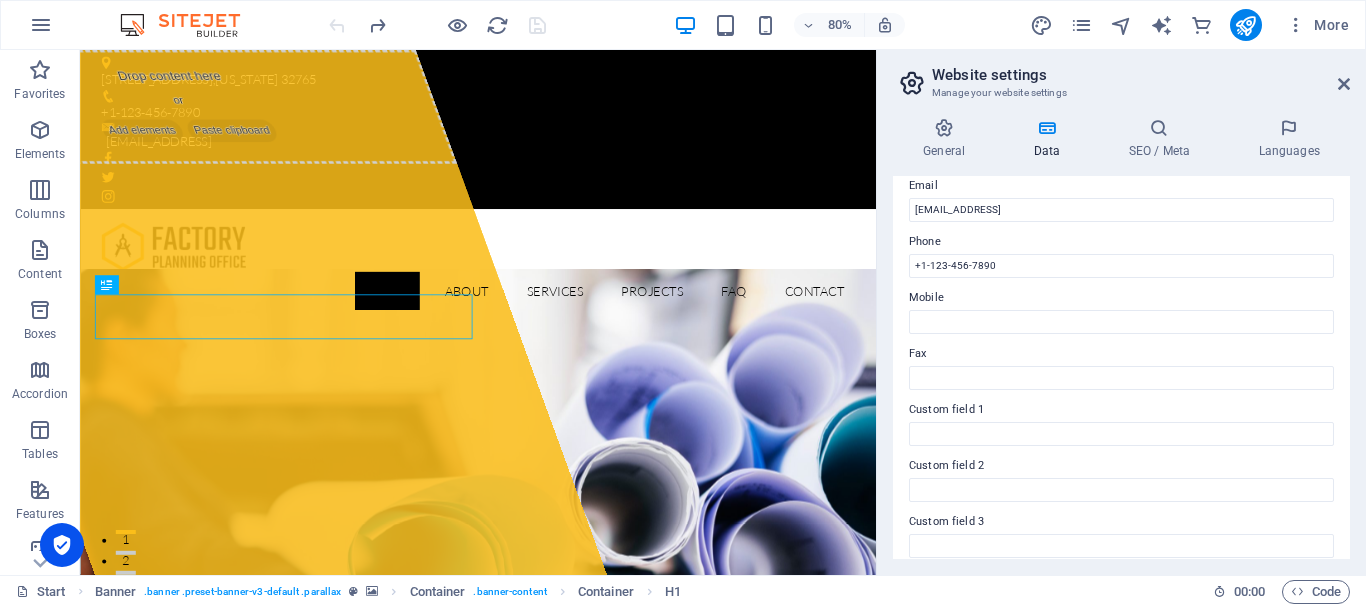 scroll, scrollTop: 0, scrollLeft: 0, axis: both 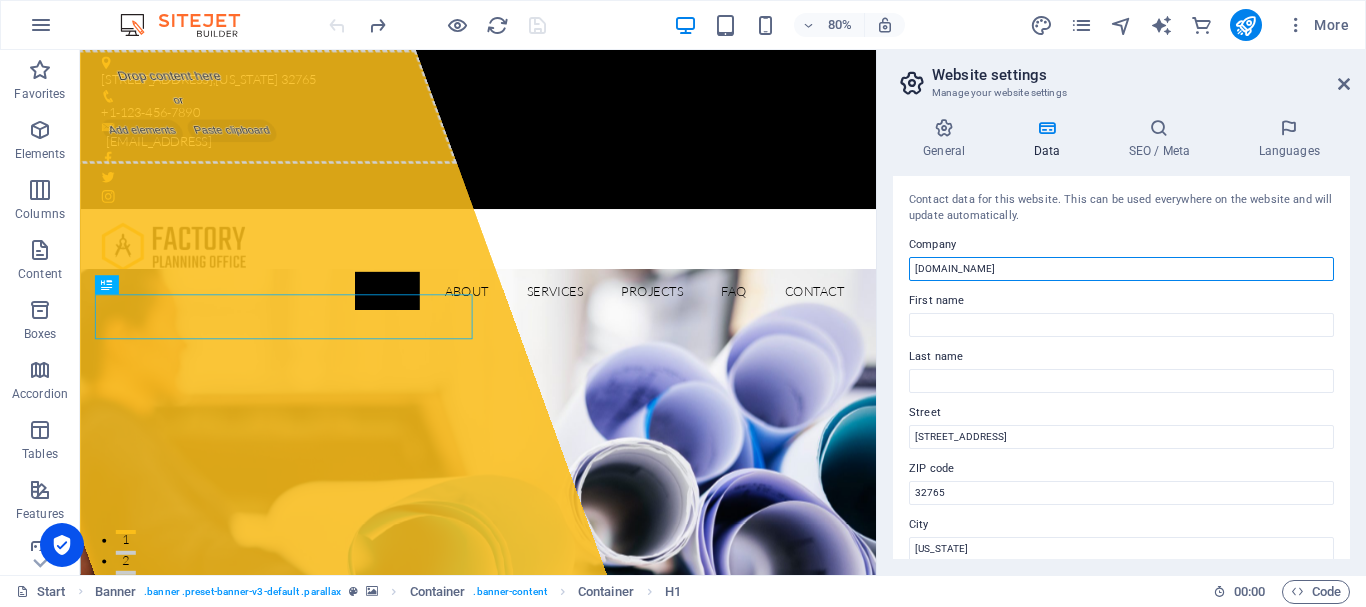 drag, startPoint x: 959, startPoint y: 271, endPoint x: 900, endPoint y: 267, distance: 59.135437 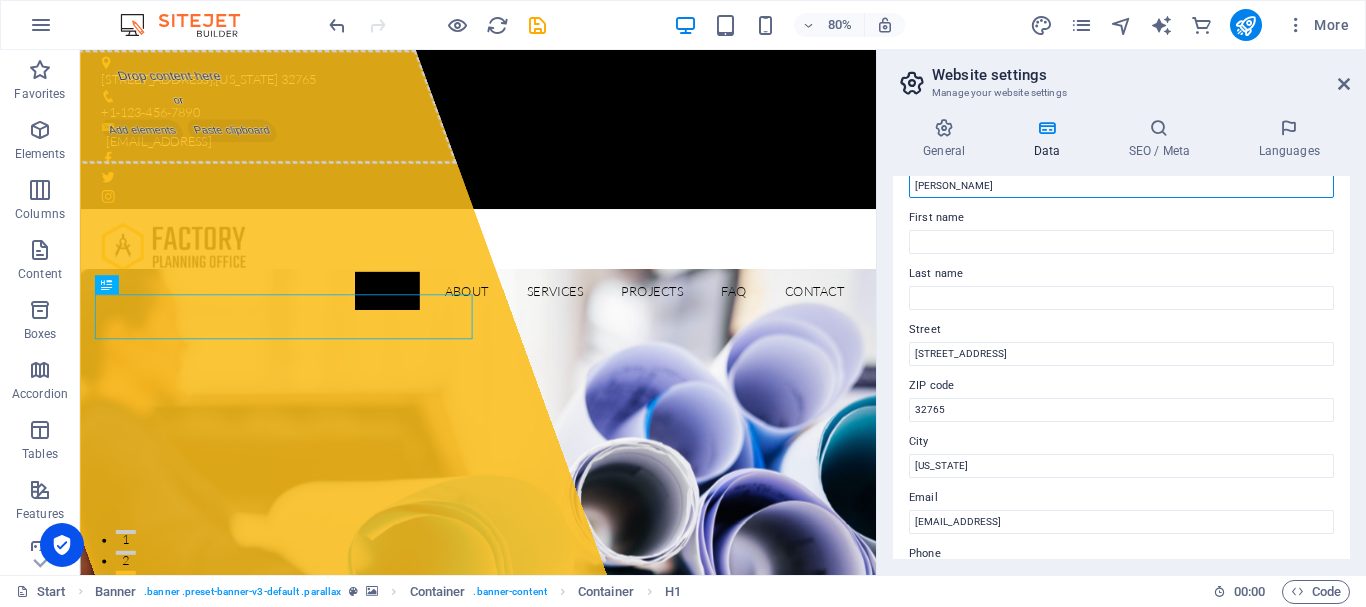 scroll, scrollTop: 100, scrollLeft: 0, axis: vertical 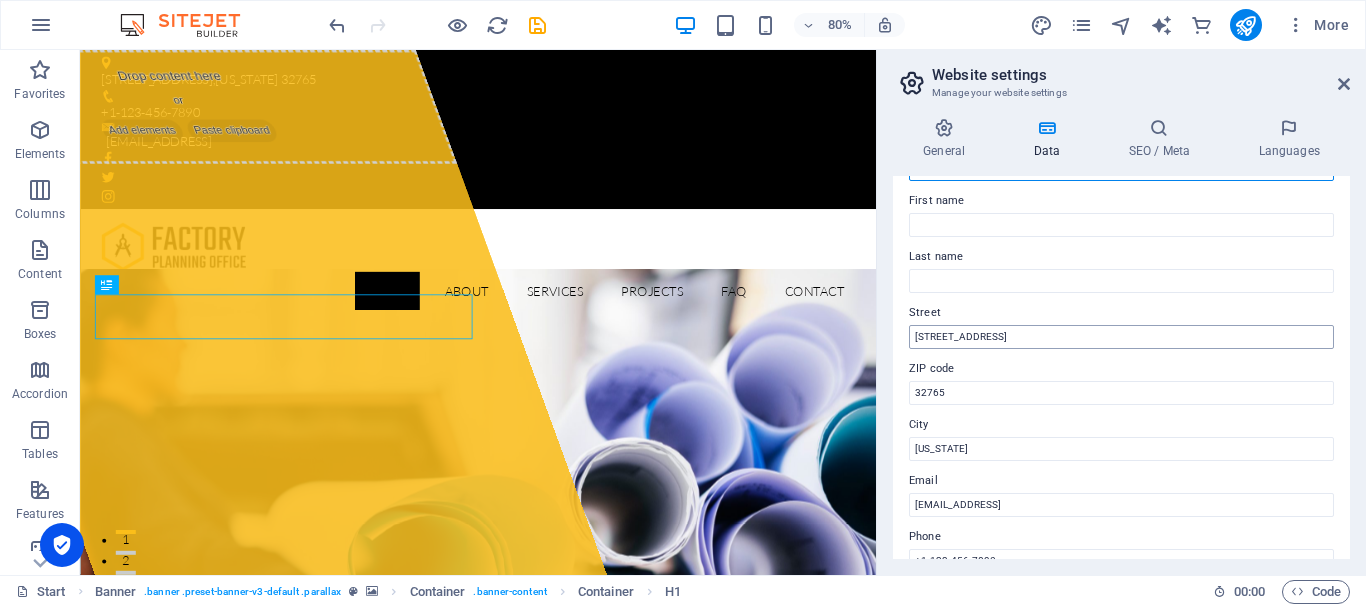 type on "DARMA LINTAS NIAGA" 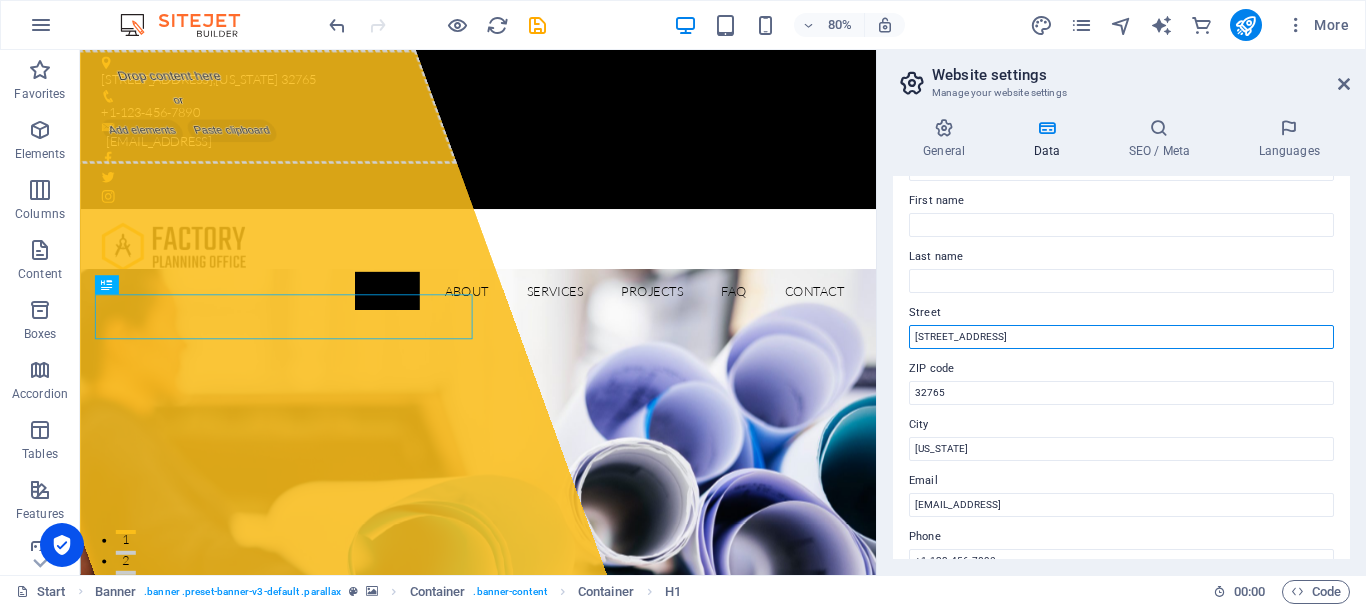 drag, startPoint x: 1038, startPoint y: 344, endPoint x: 901, endPoint y: 342, distance: 137.0146 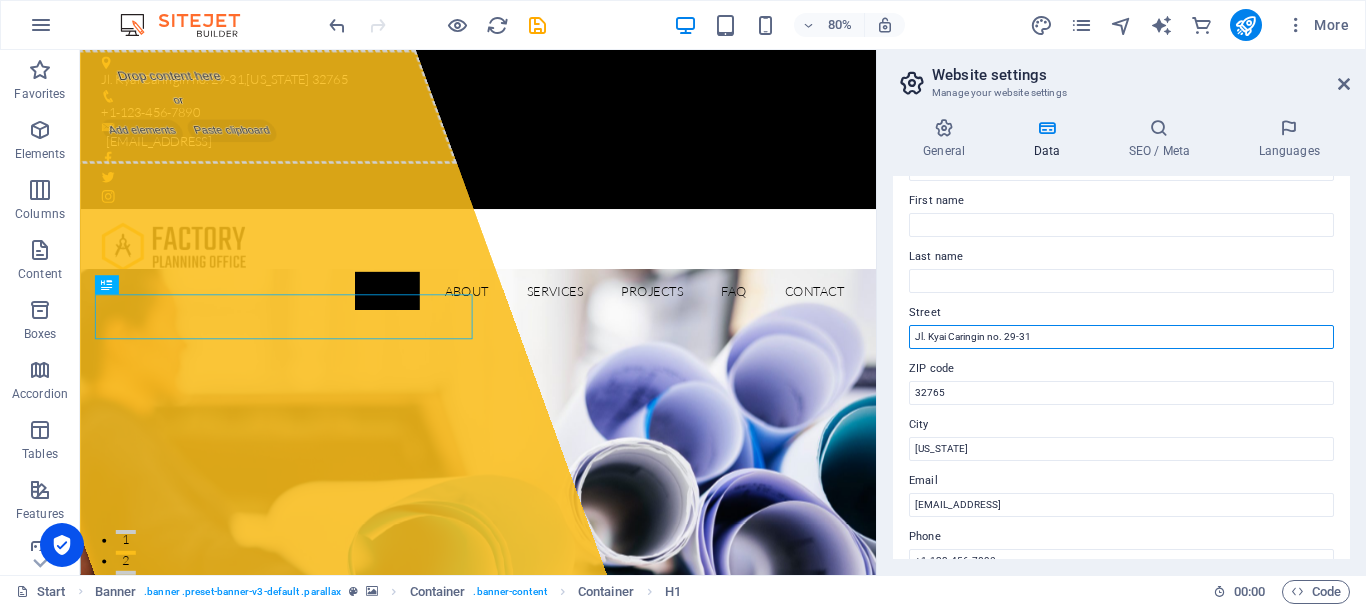 type on "Jl. Kyai Caringin no. 29-31" 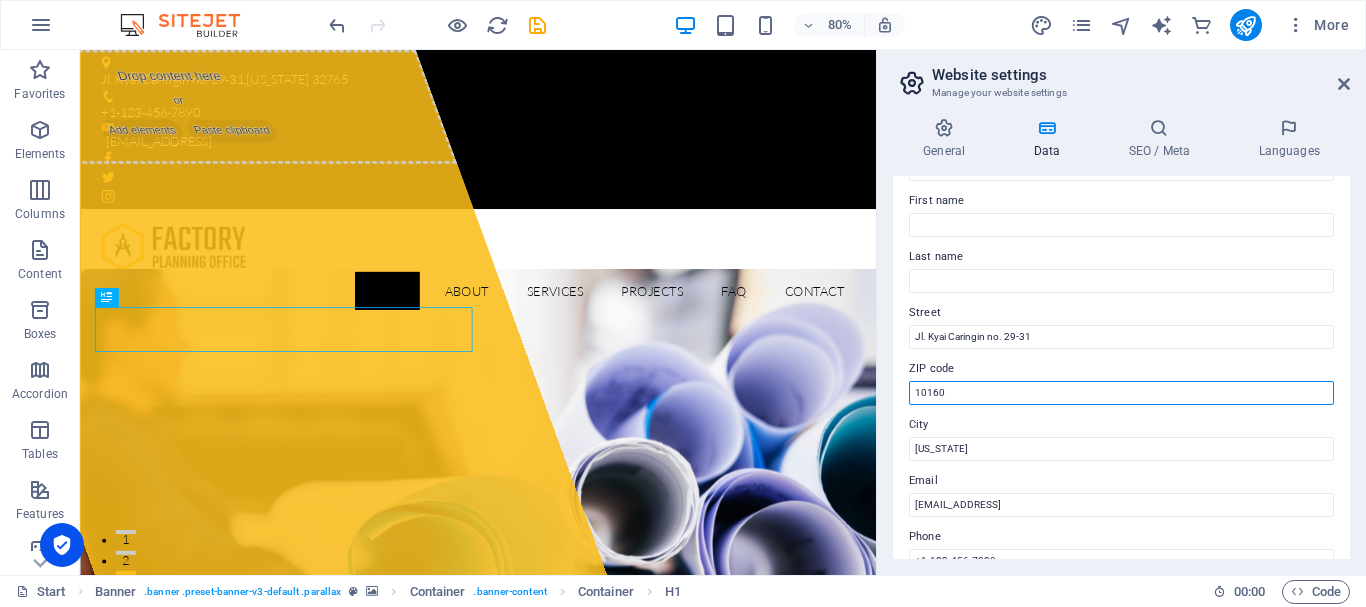 type on "10160" 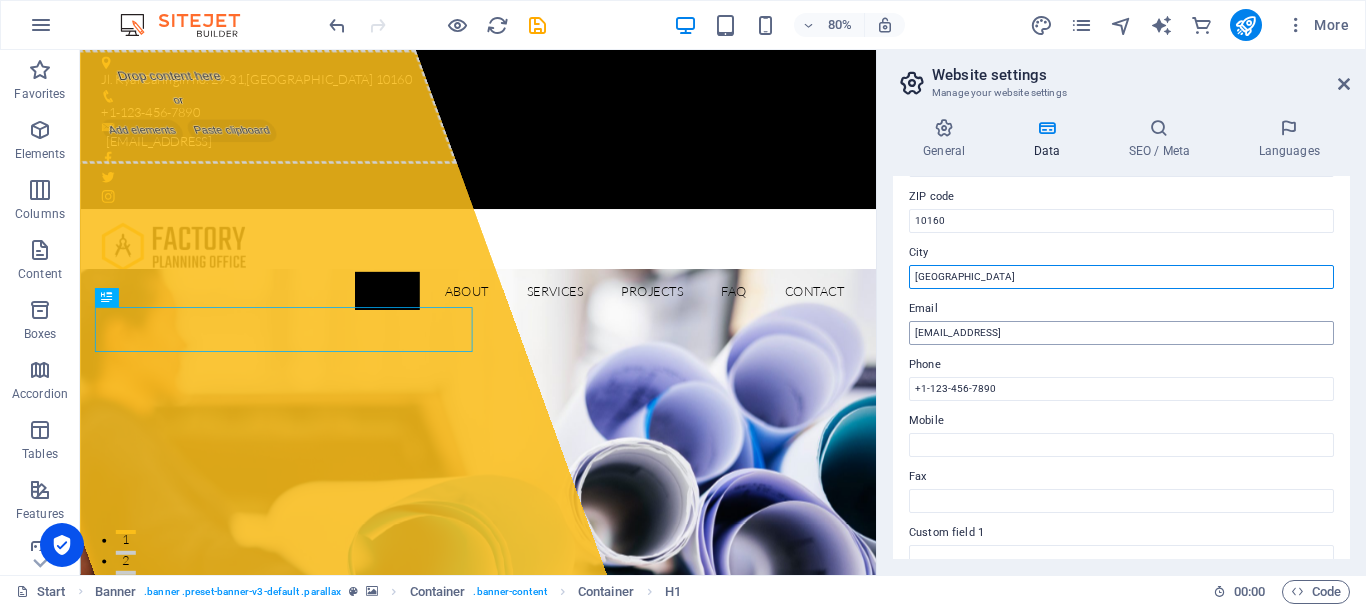 scroll, scrollTop: 300, scrollLeft: 0, axis: vertical 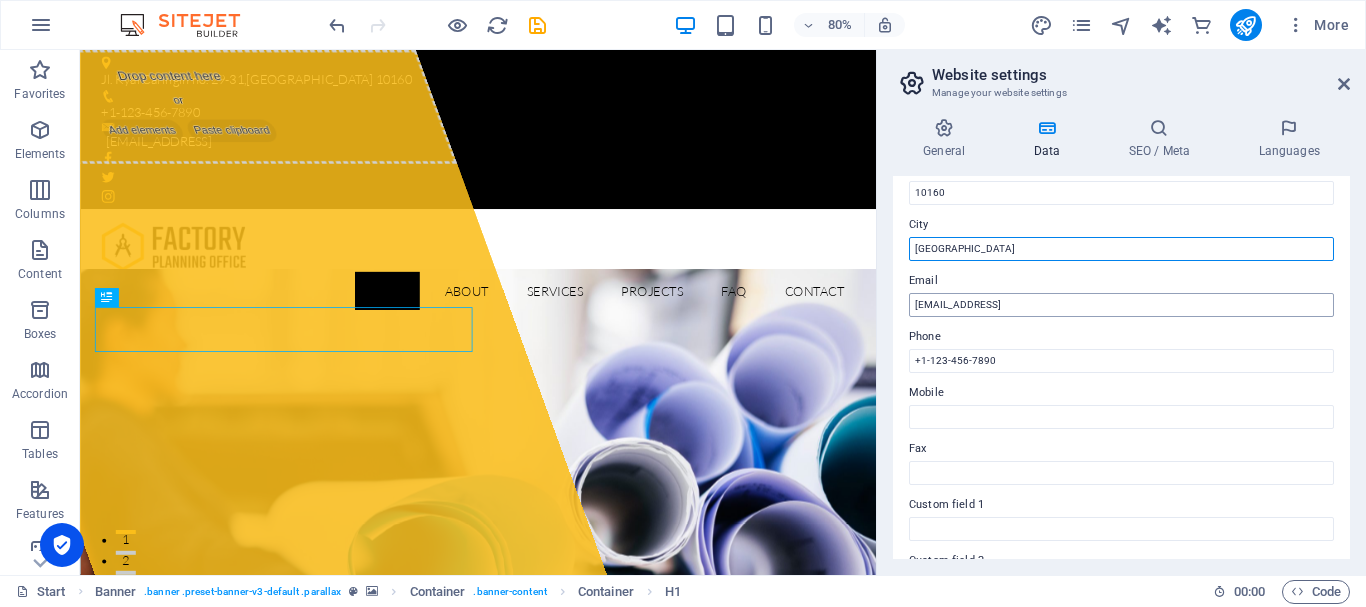 type on "Jakarta" 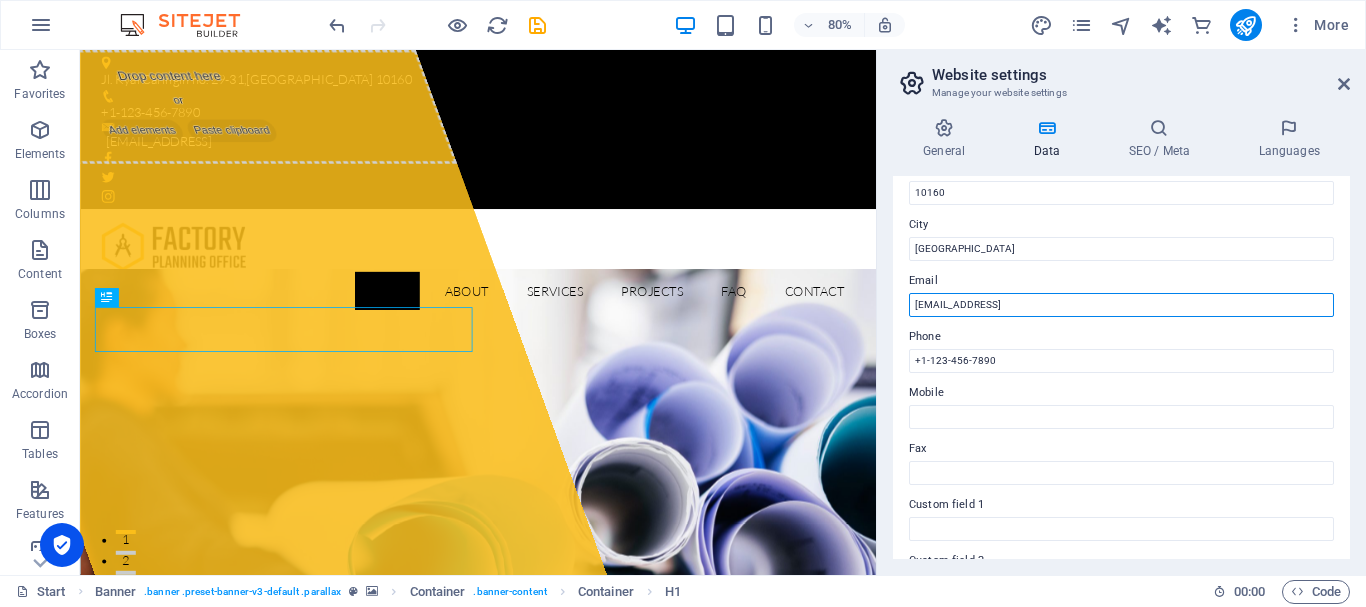 click on "b45149d52a9c742a63574314f31cf1@cpanel.local" at bounding box center [1121, 305] 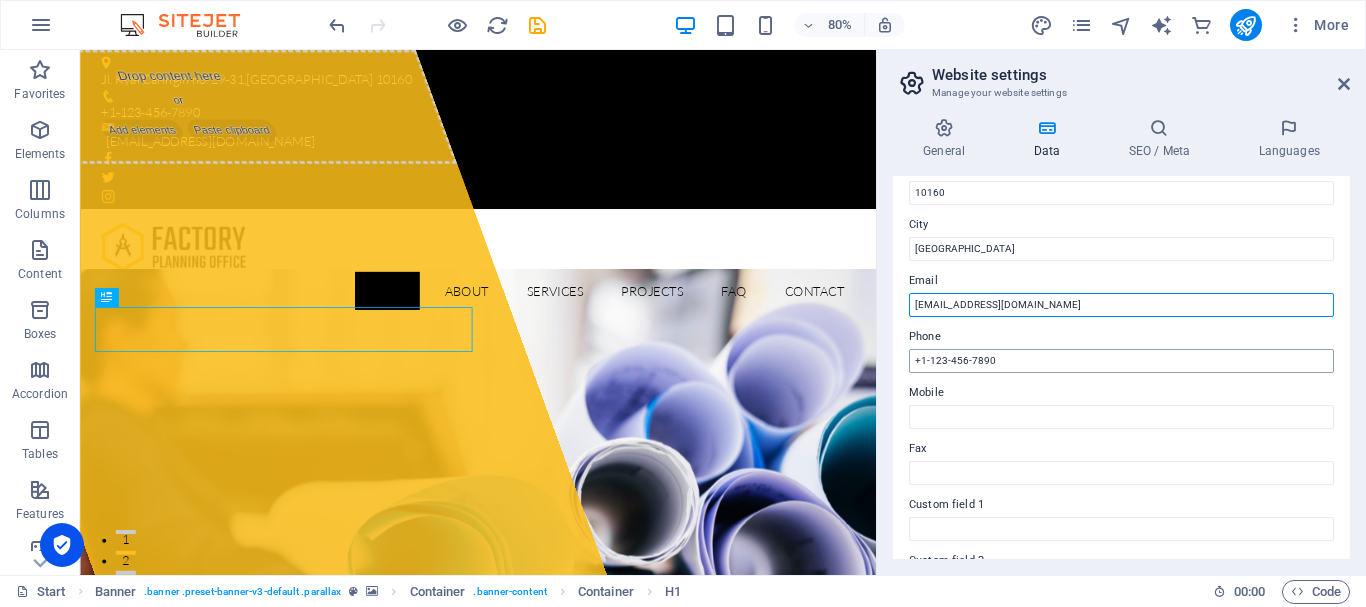 type on "info@dln.co.id" 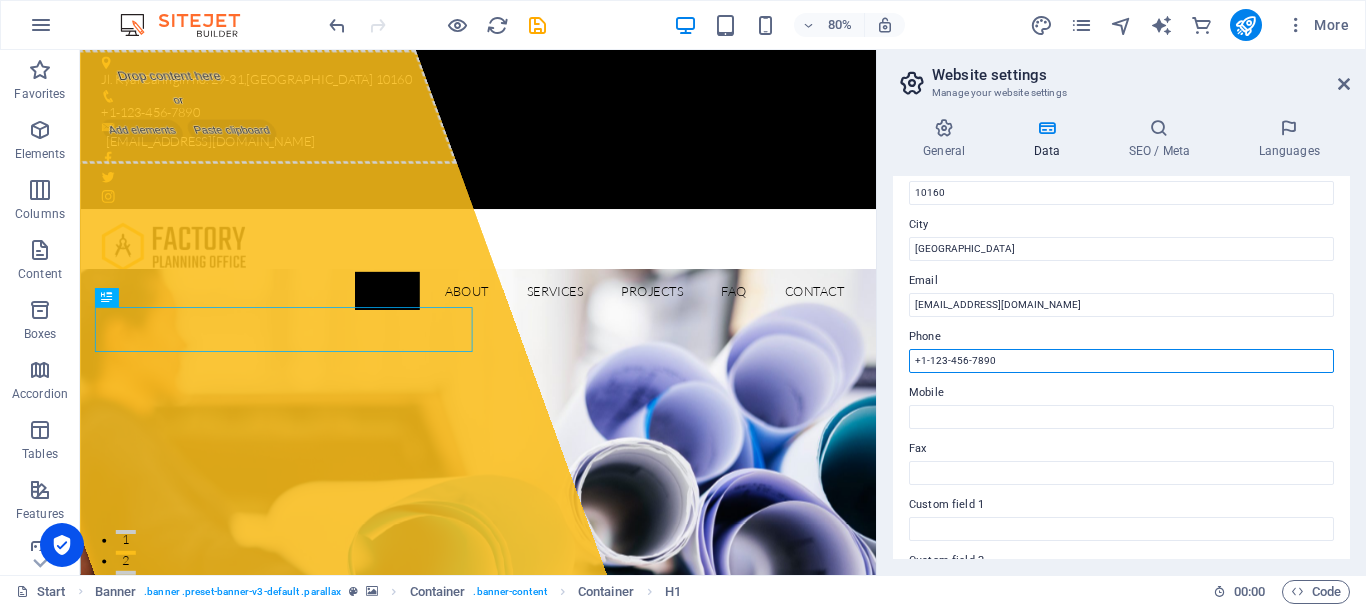 click on "+1-123-456-7890" at bounding box center (1121, 361) 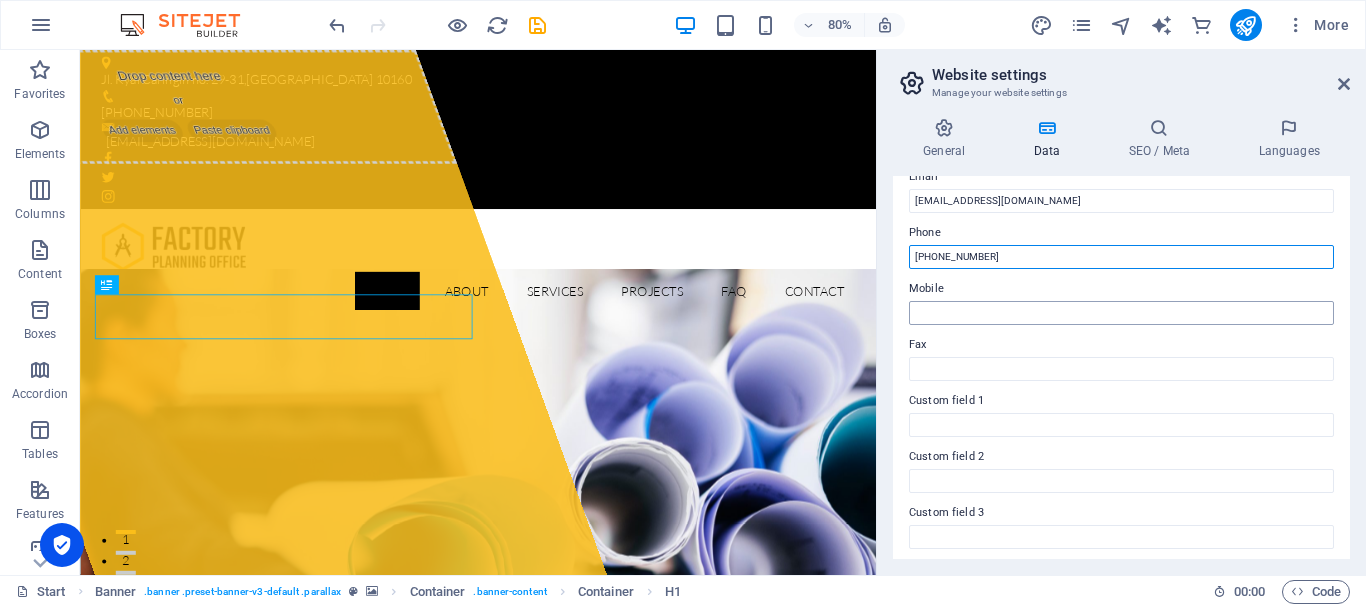 scroll, scrollTop: 0, scrollLeft: 0, axis: both 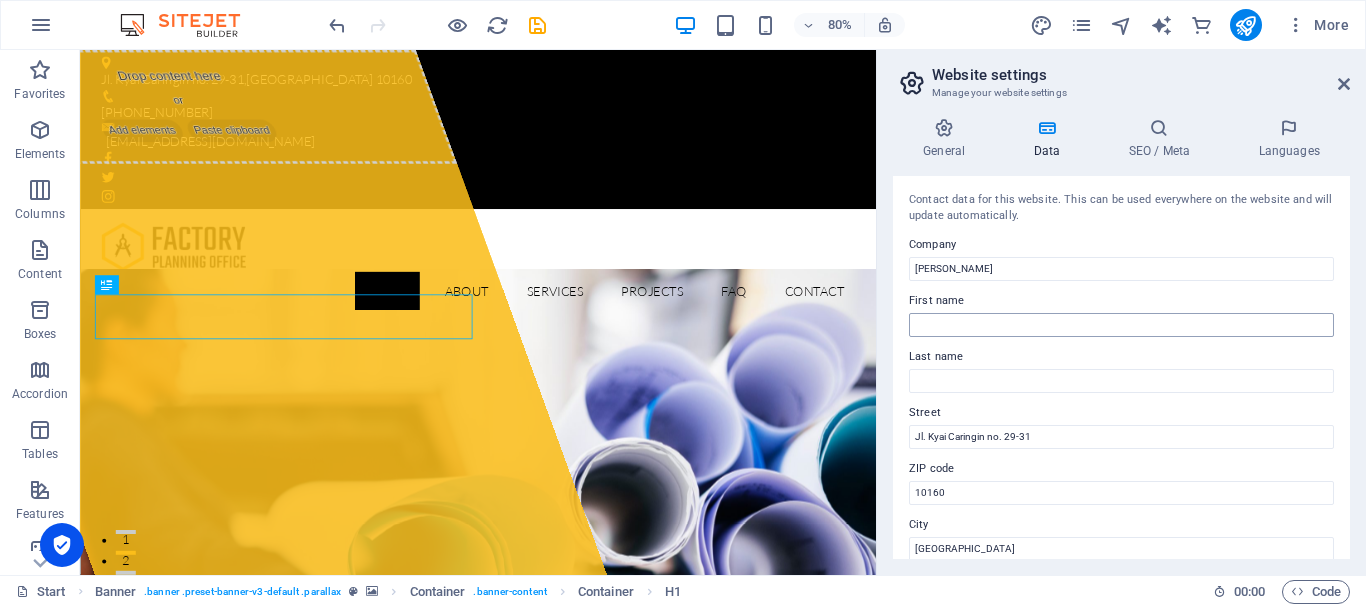 type on "+62-21-3848929" 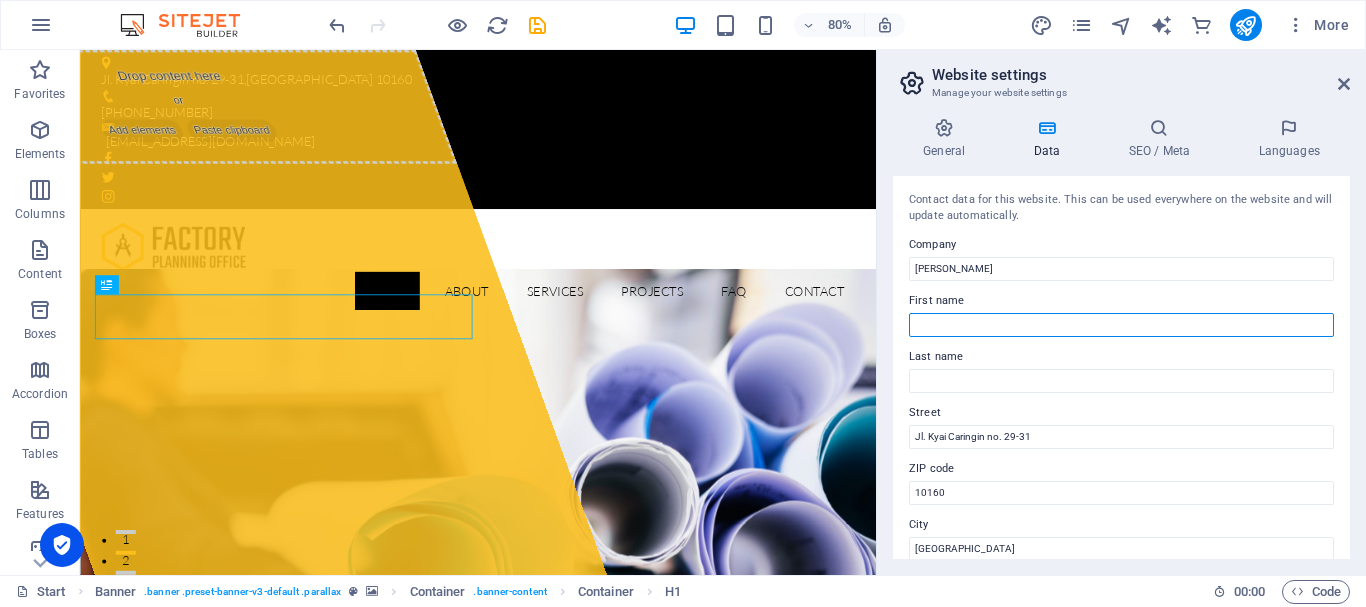 click on "First name" at bounding box center (1121, 325) 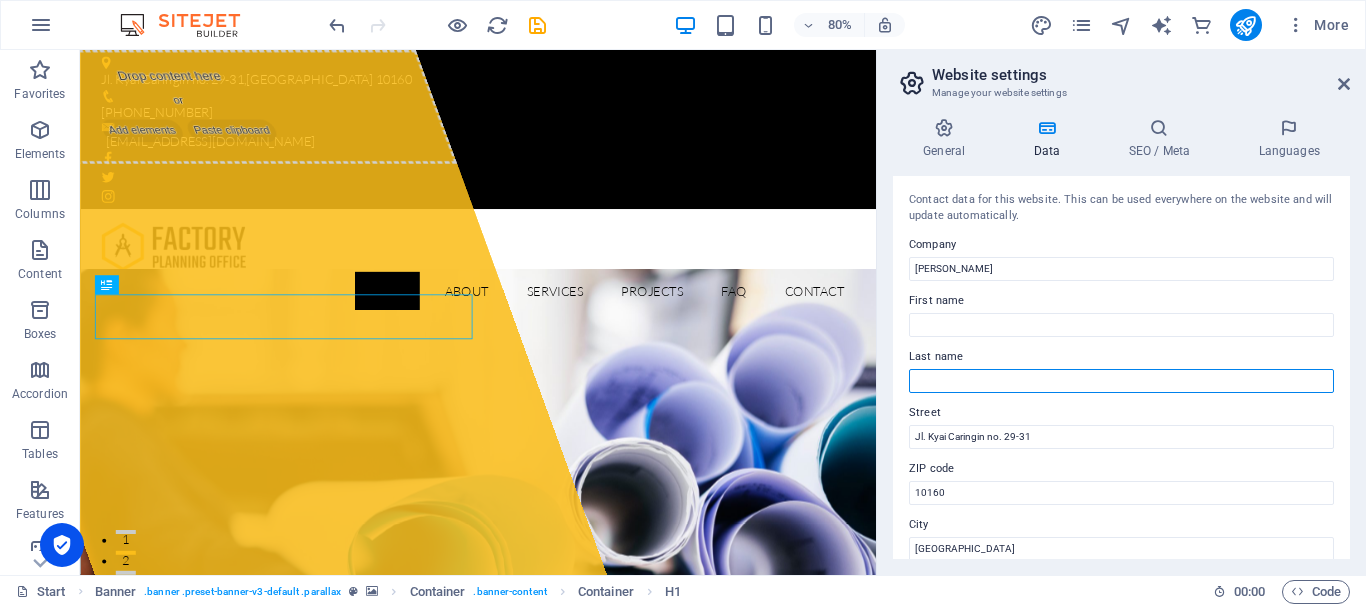 click on "Last name" at bounding box center (1121, 381) 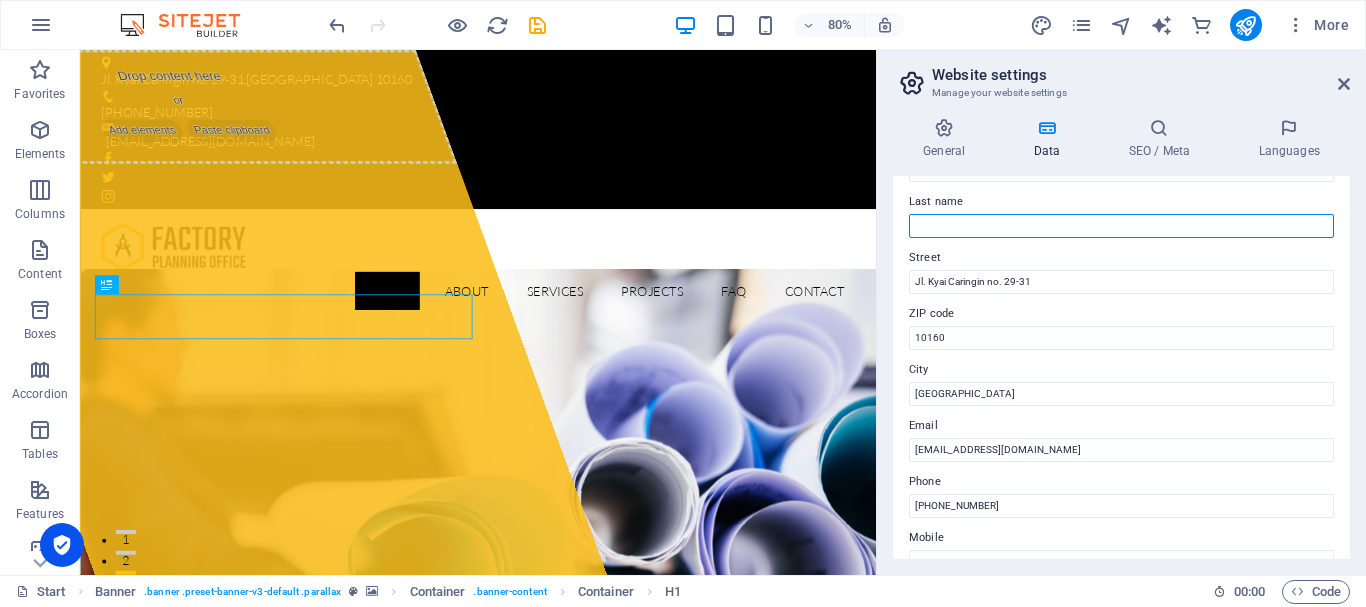scroll, scrollTop: 0, scrollLeft: 0, axis: both 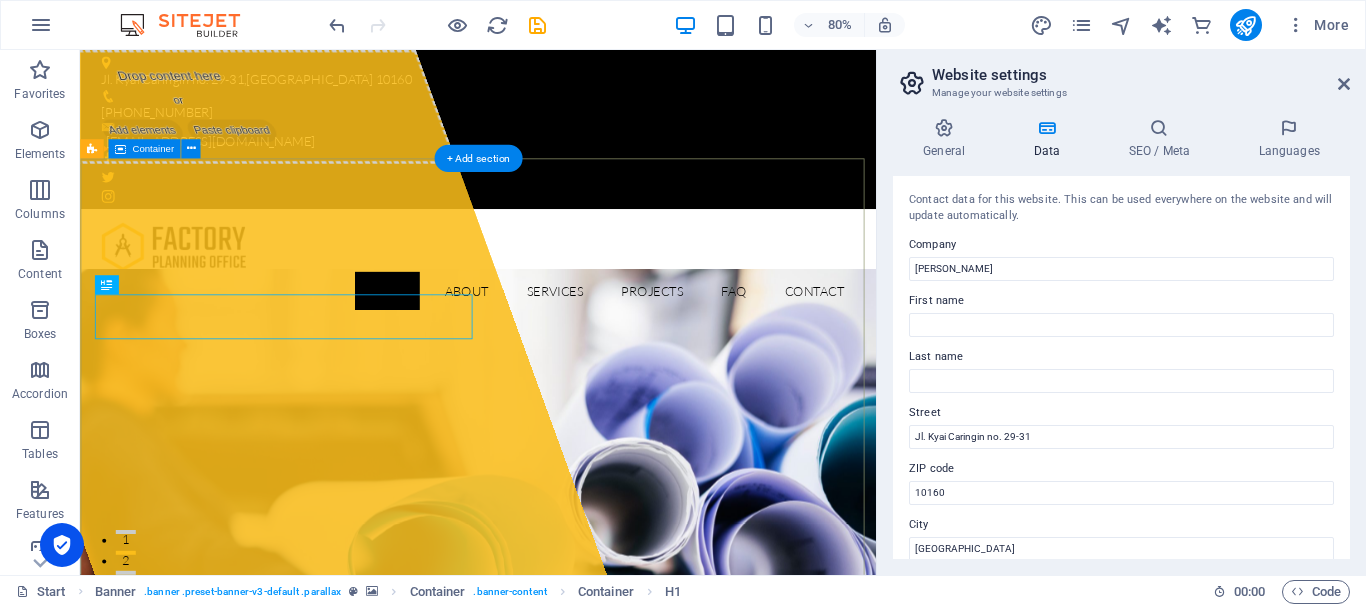 click on "Drop content here or  Add elements  Paste clipboard DARMA LINTAS NIAGA Lorem ipsum dolor sit amet, consectetur adipisicing elit. Natus, dolores, at, nisi eligendi repellat voluptatem minima officia veritatis quasi animi porro laudantium dicta dolor voluptate non maiores ipsum reprehenderit odio fugiat reicid. Learn more View Services" at bounding box center [577, 1064] 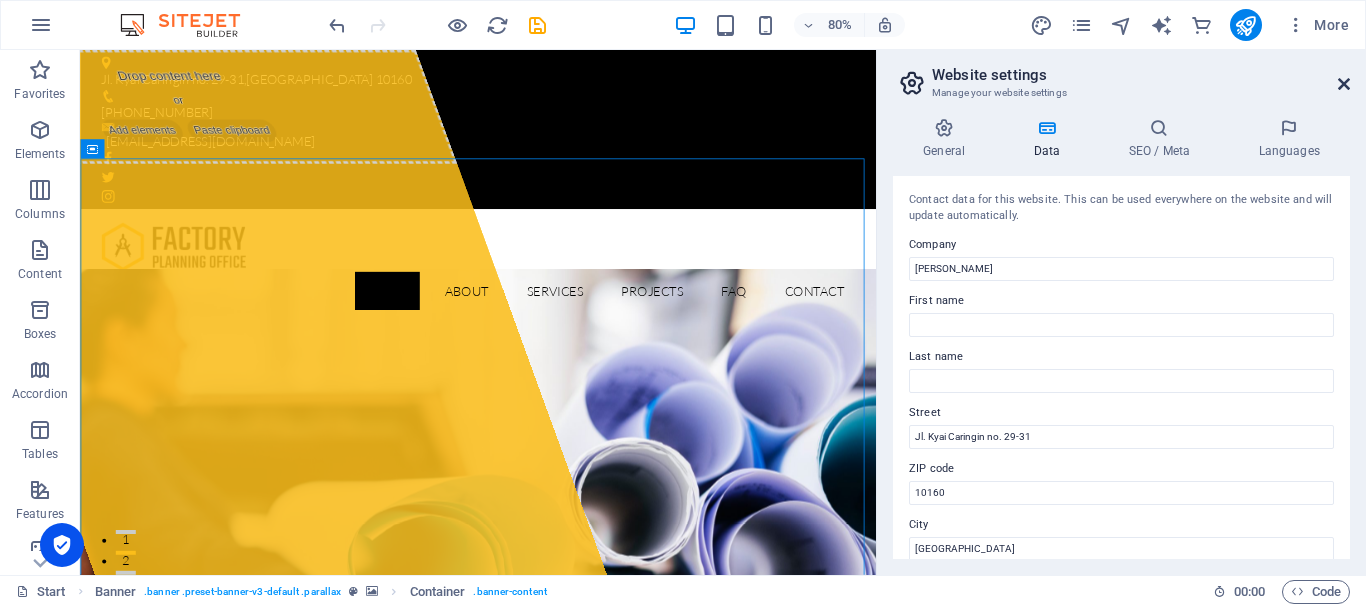 click at bounding box center (1344, 84) 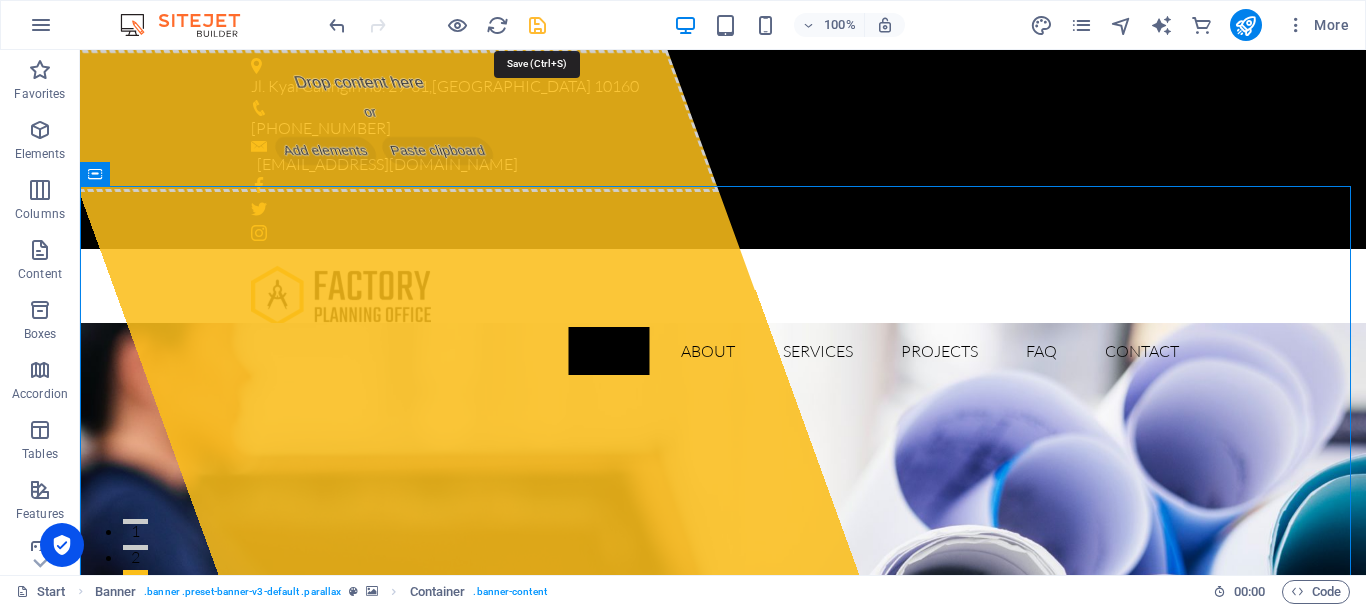 click at bounding box center [537, 25] 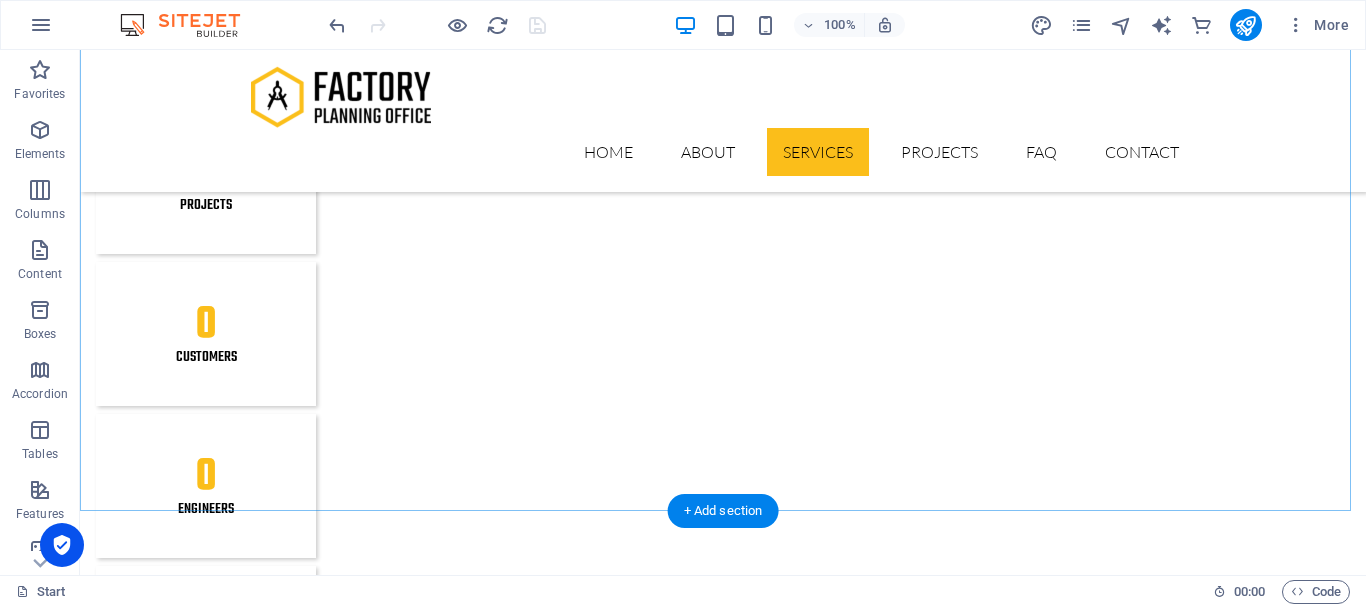 scroll, scrollTop: 1315, scrollLeft: 0, axis: vertical 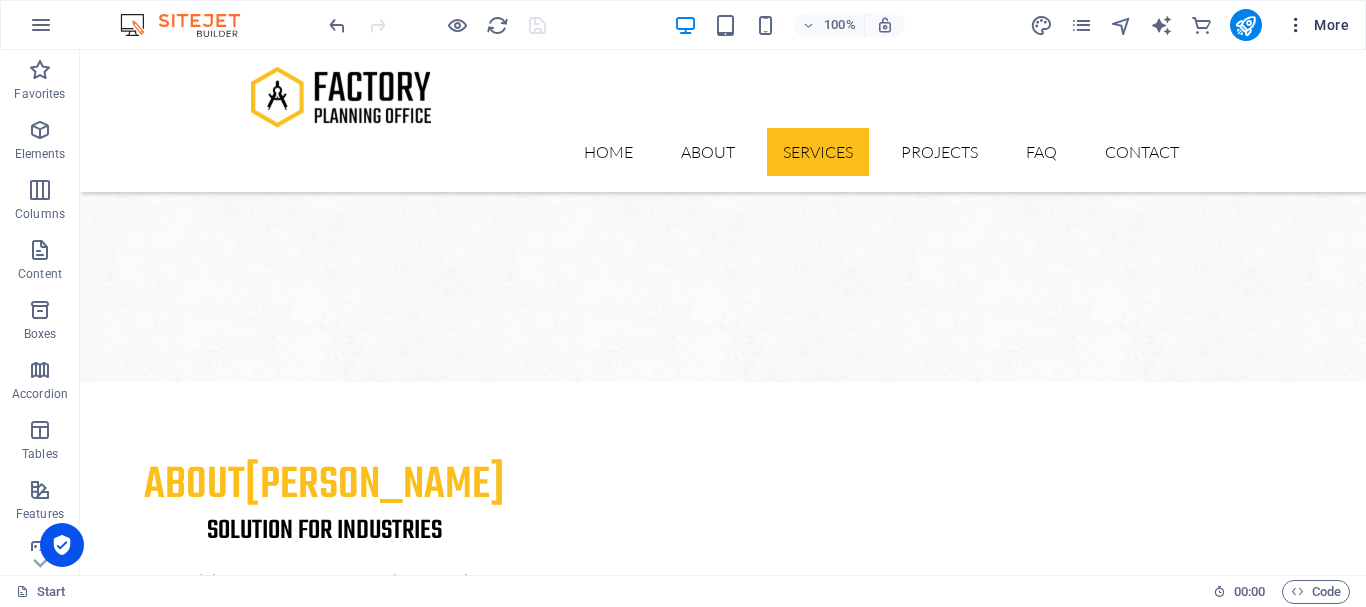click on "More" at bounding box center [1317, 25] 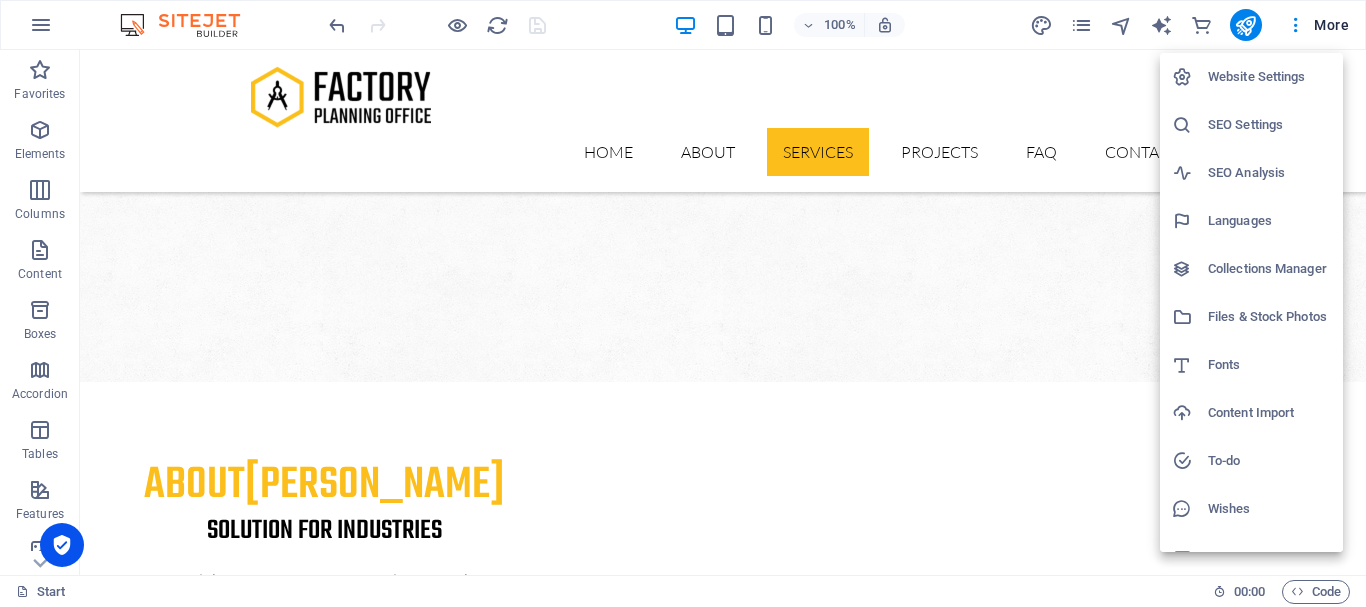 click at bounding box center (683, 303) 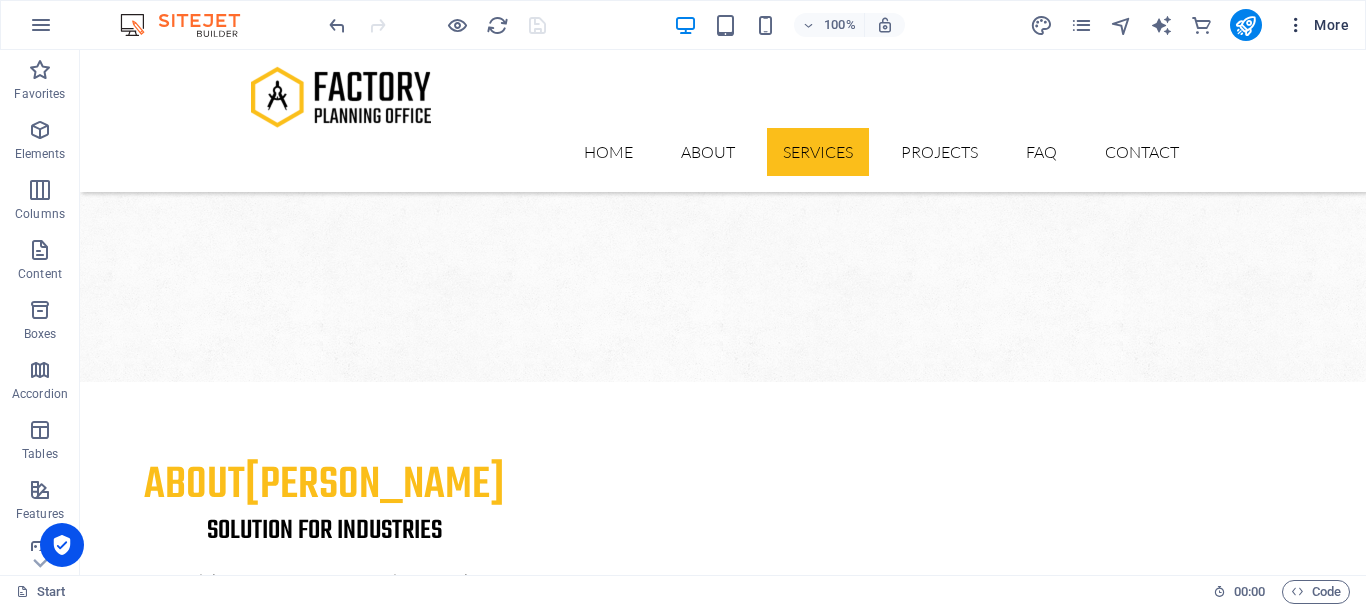 click at bounding box center [1296, 25] 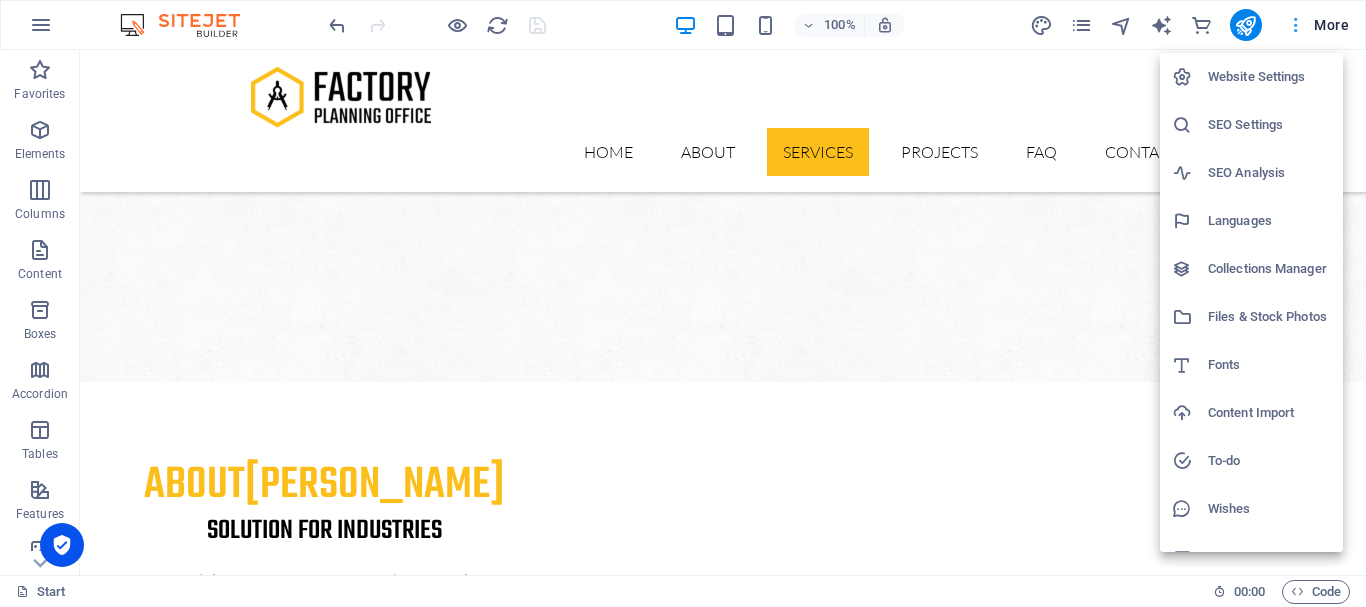 click at bounding box center (683, 303) 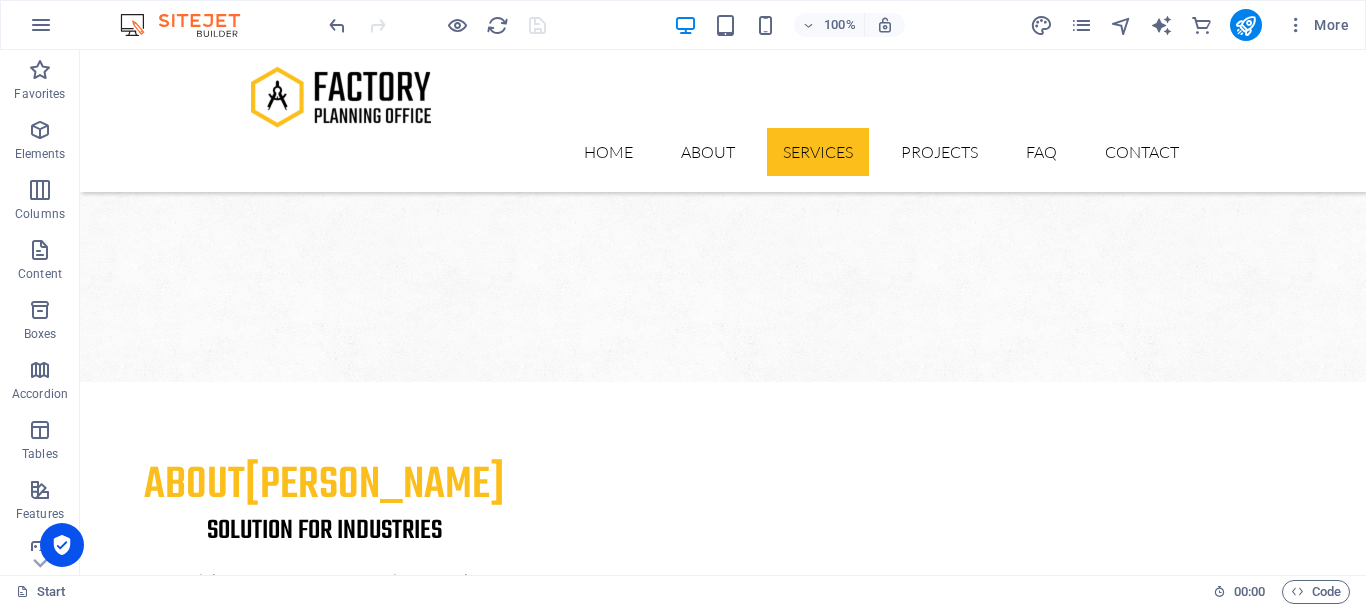 click on "More" at bounding box center [1317, 25] 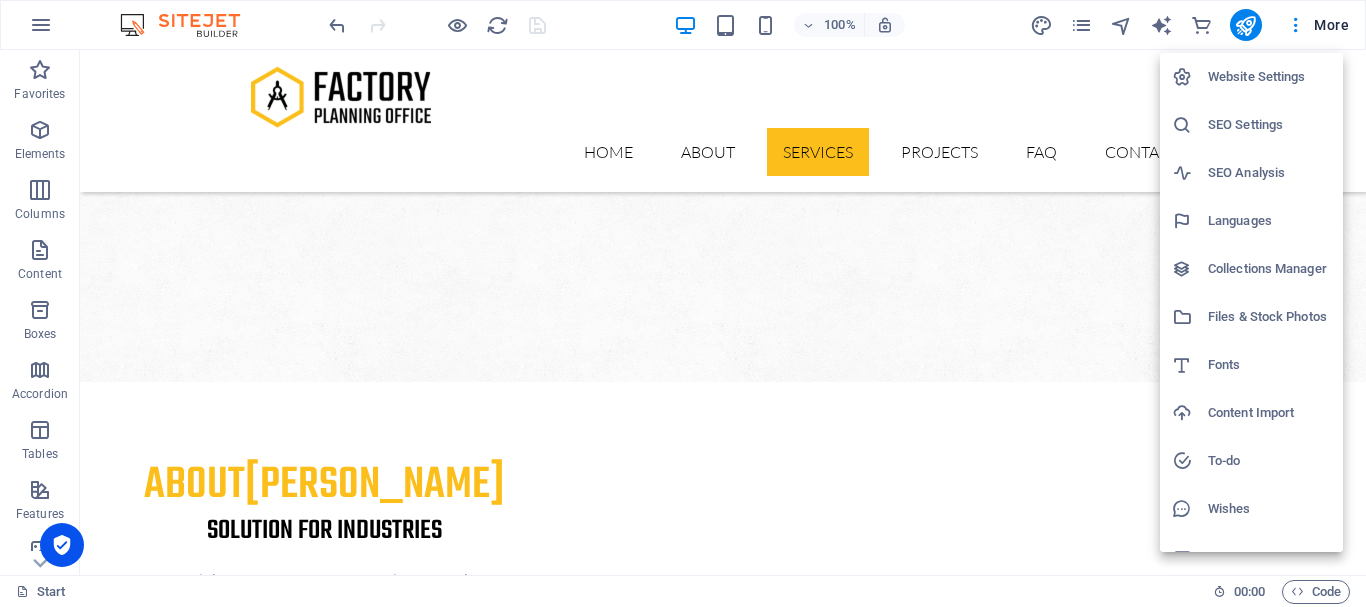 click at bounding box center (683, 303) 